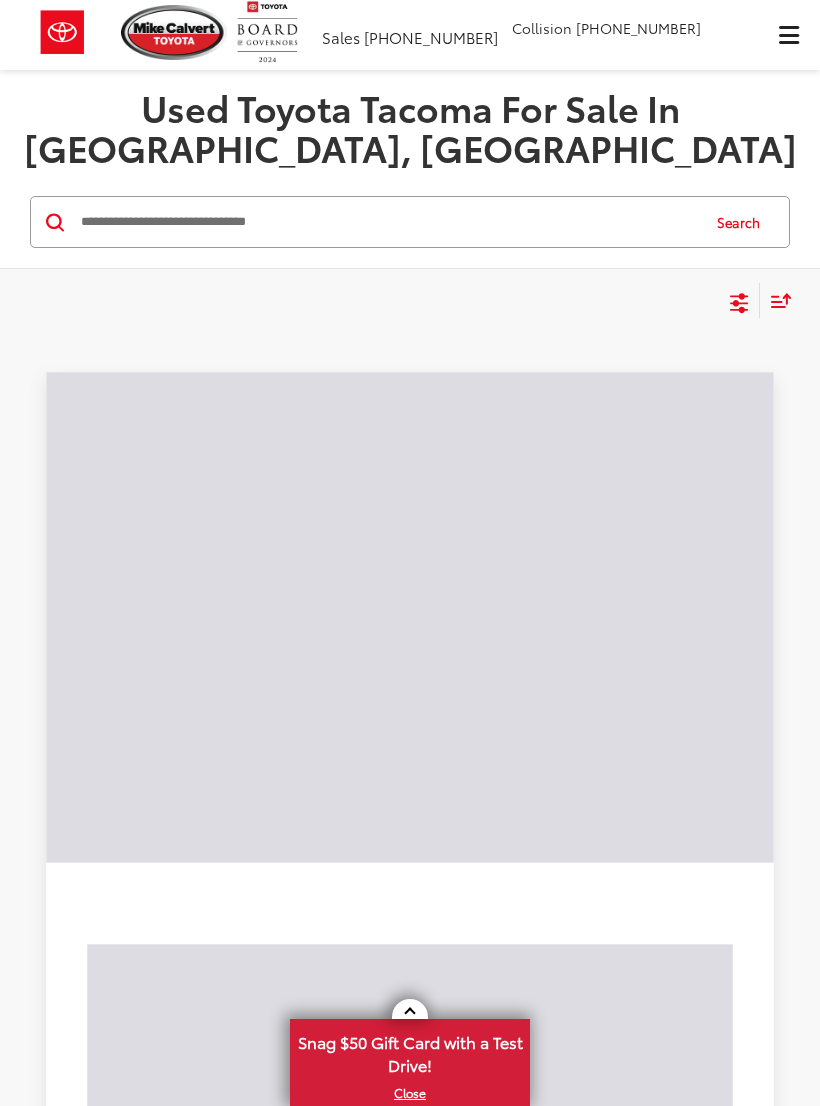 scroll, scrollTop: 0, scrollLeft: 0, axis: both 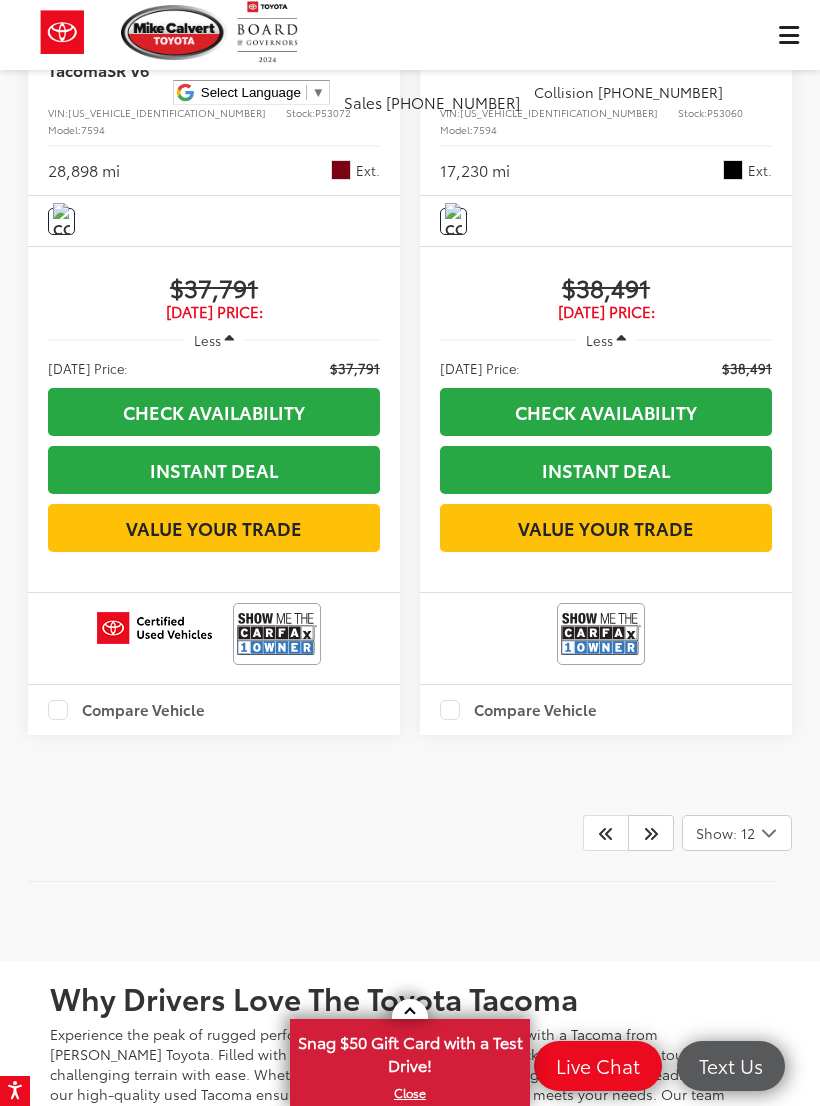 click at bounding box center [651, 833] 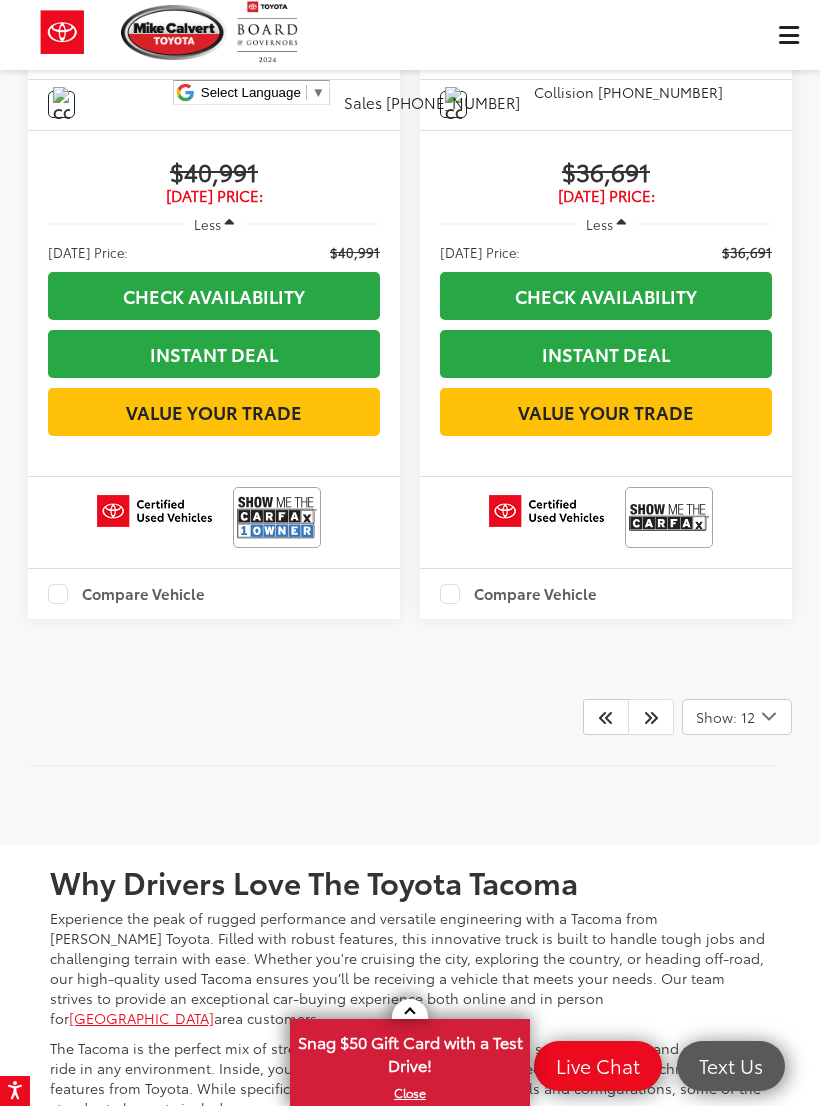 scroll, scrollTop: 1639, scrollLeft: 0, axis: vertical 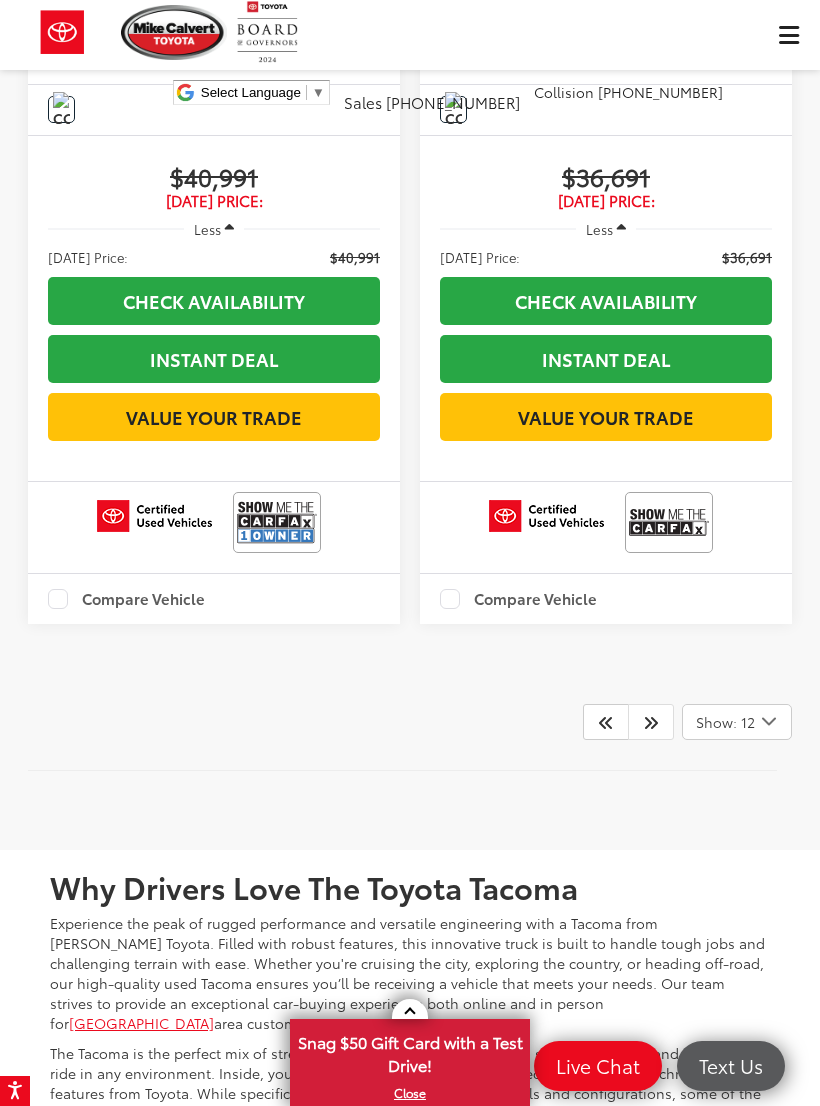 click at bounding box center (651, 722) 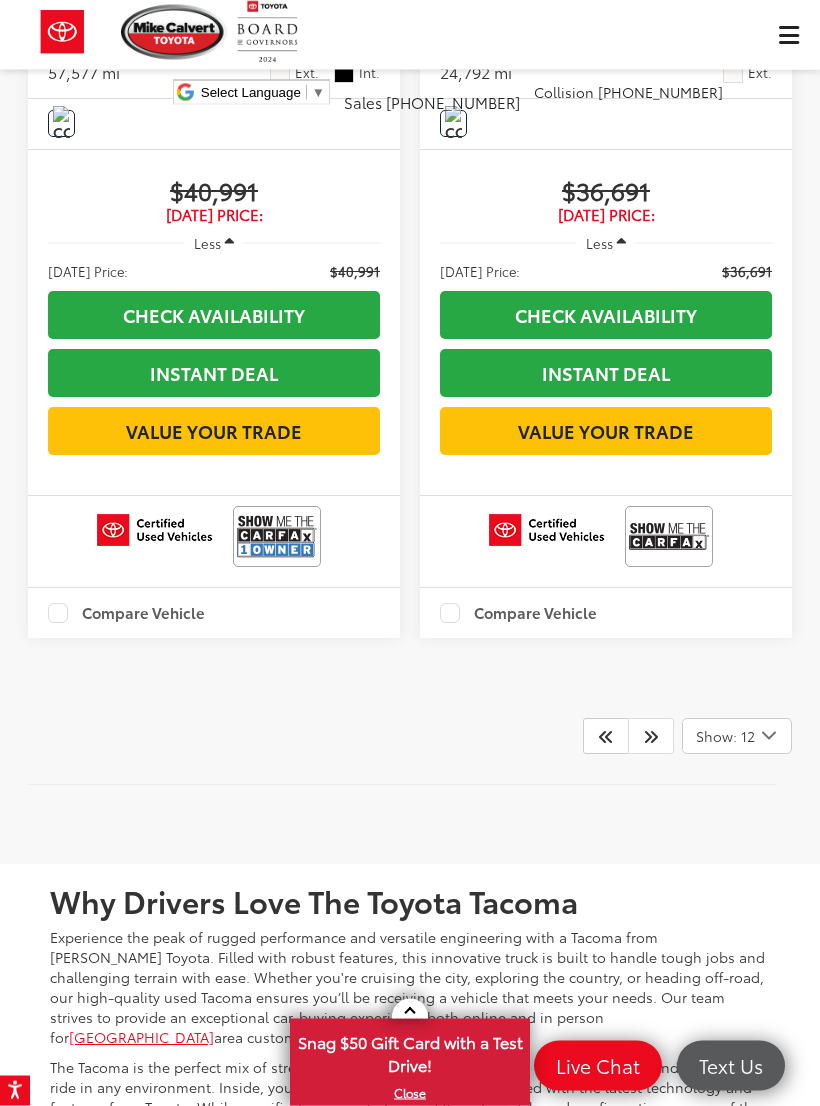 scroll, scrollTop: 1645, scrollLeft: 0, axis: vertical 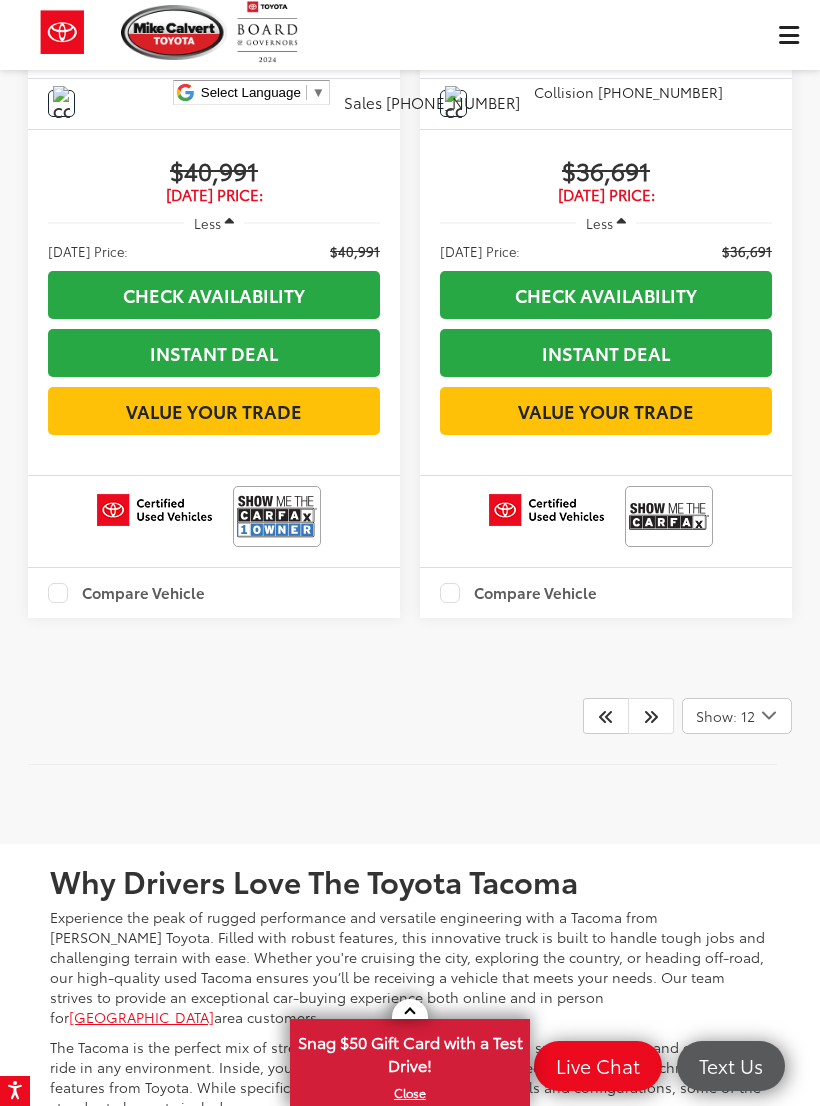 click at bounding box center [606, 716] 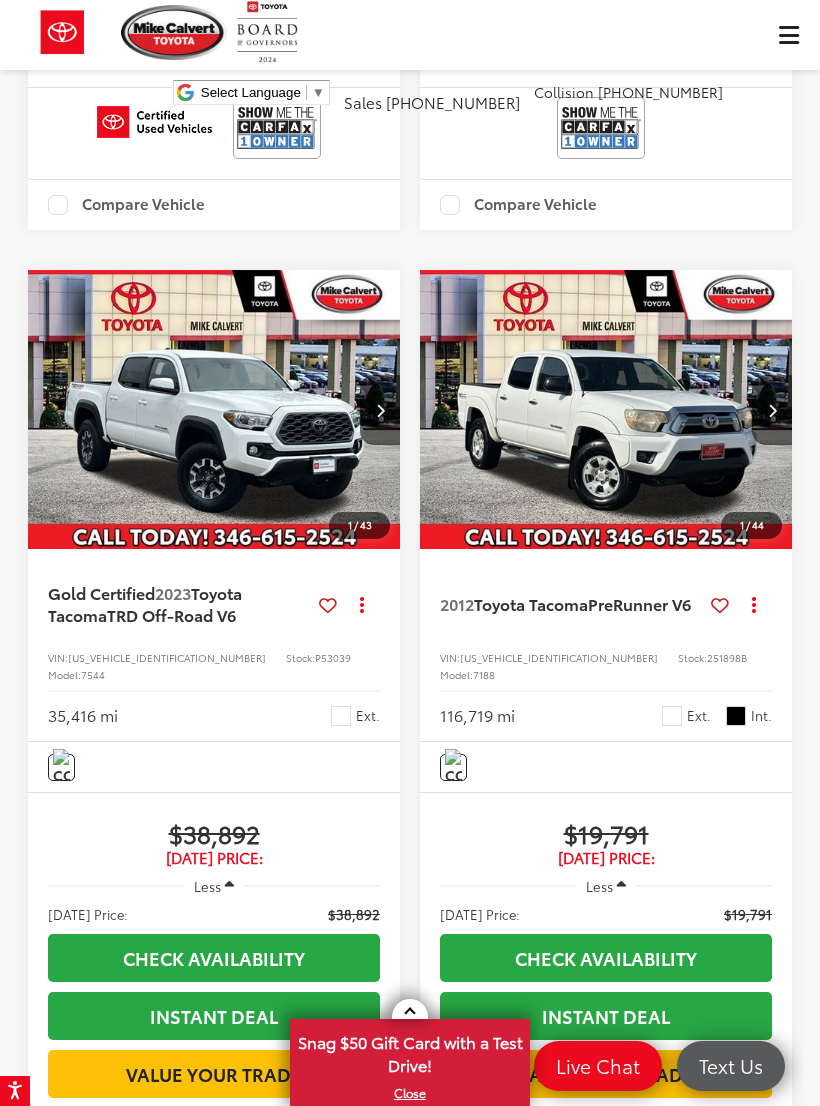 scroll, scrollTop: 4134, scrollLeft: 0, axis: vertical 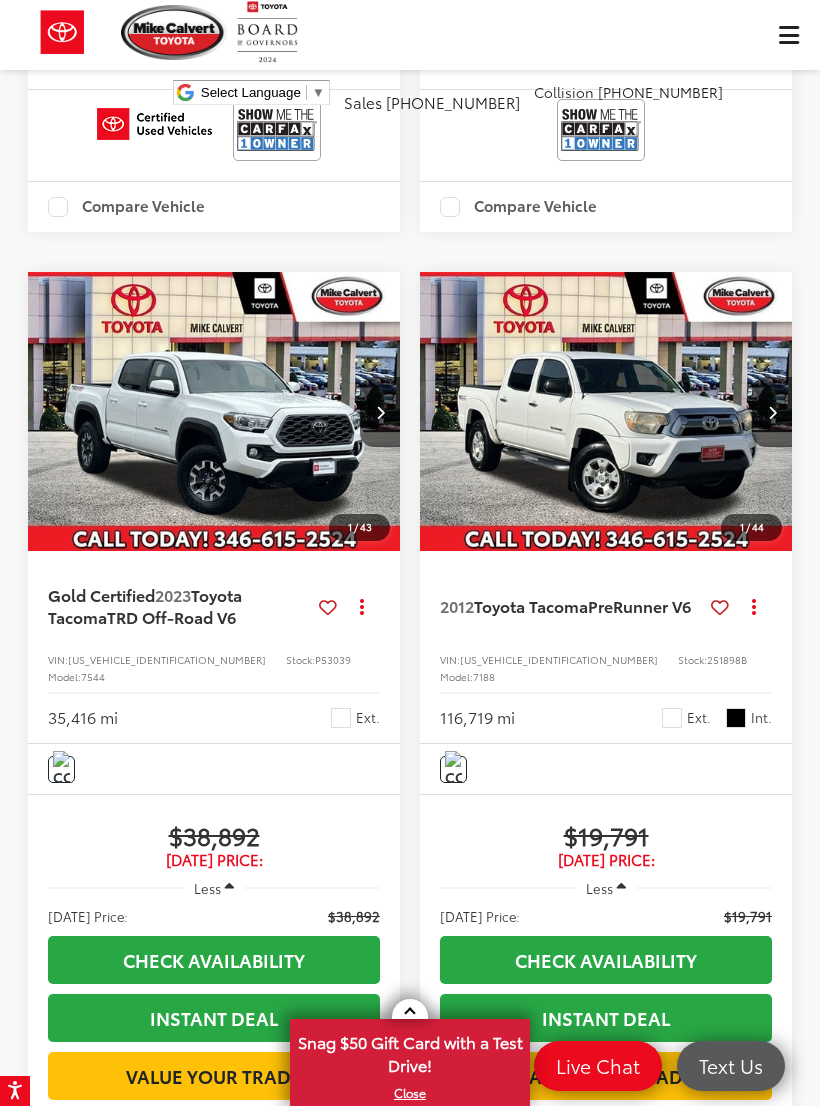click at bounding box center [606, 412] 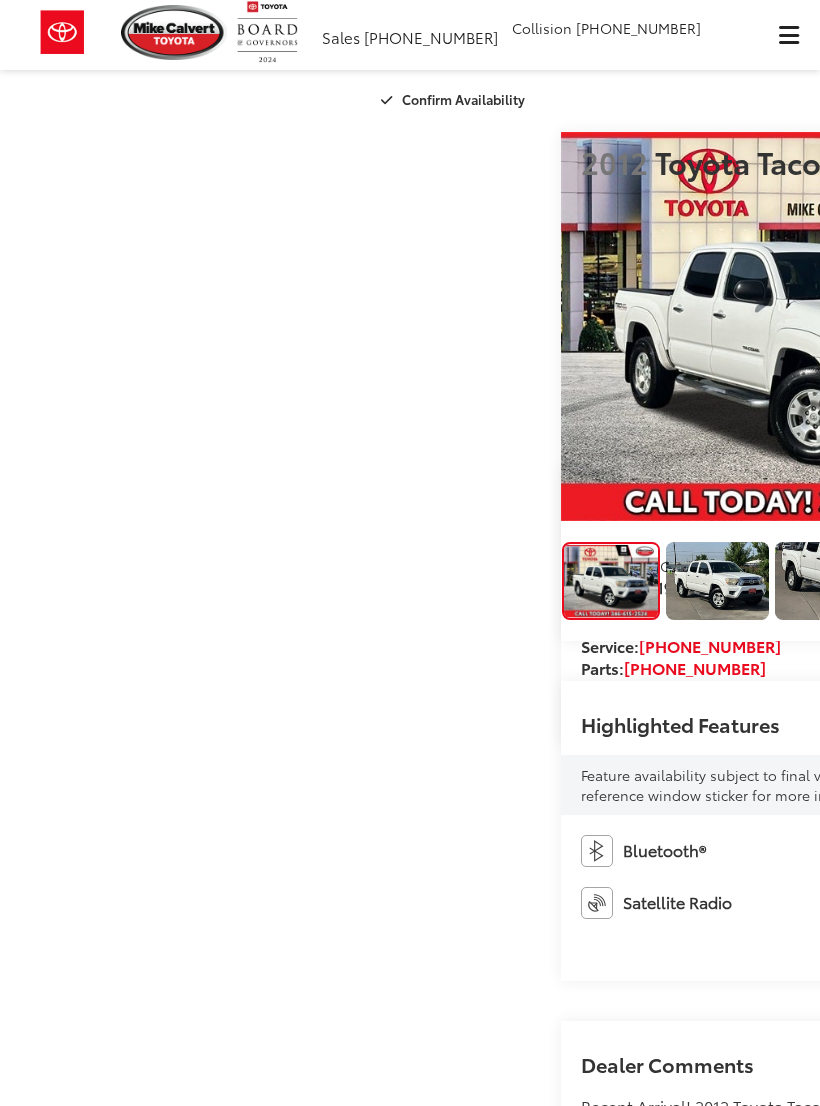scroll, scrollTop: 0, scrollLeft: 0, axis: both 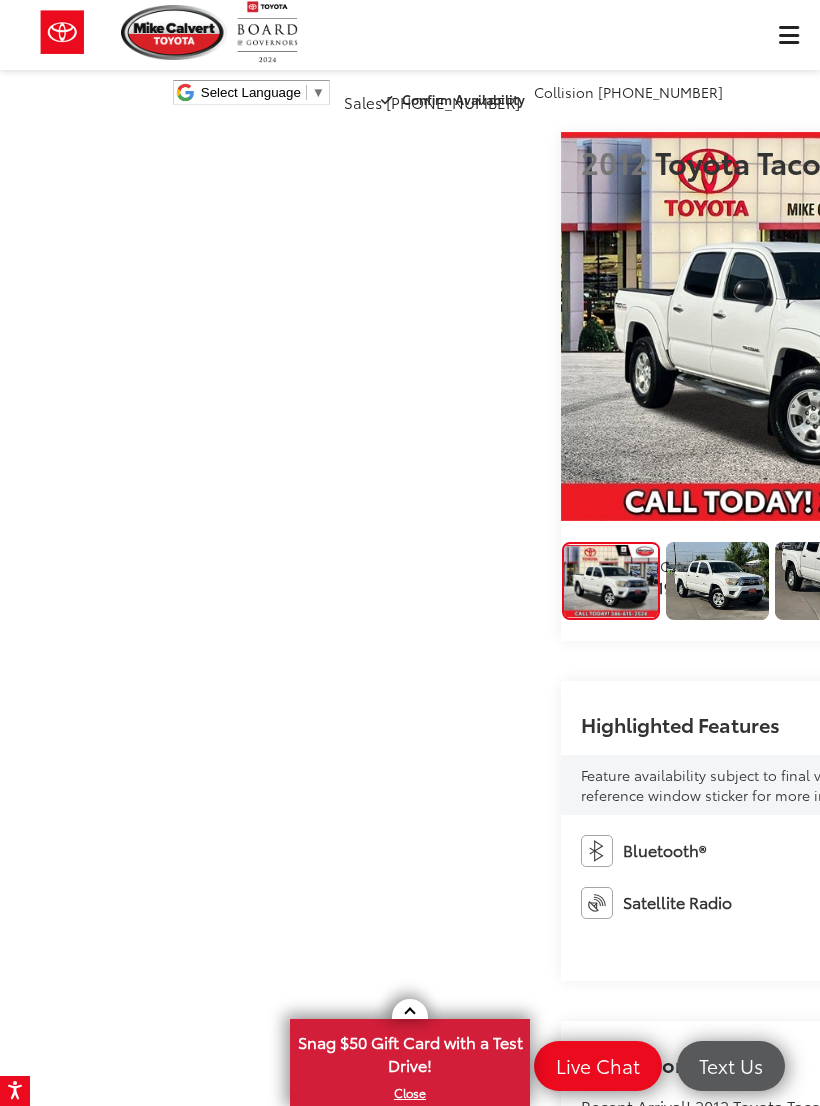 click at bounding box center (1059, 328) 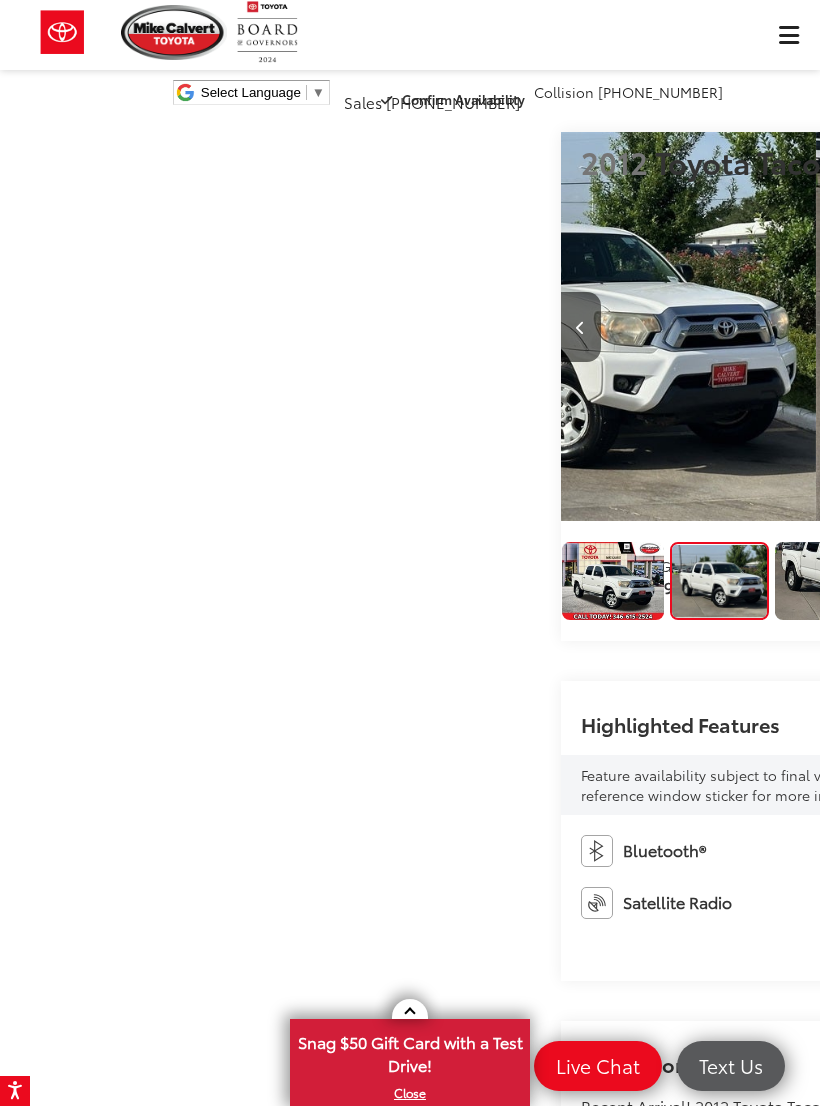 scroll, scrollTop: 0, scrollLeft: 820, axis: horizontal 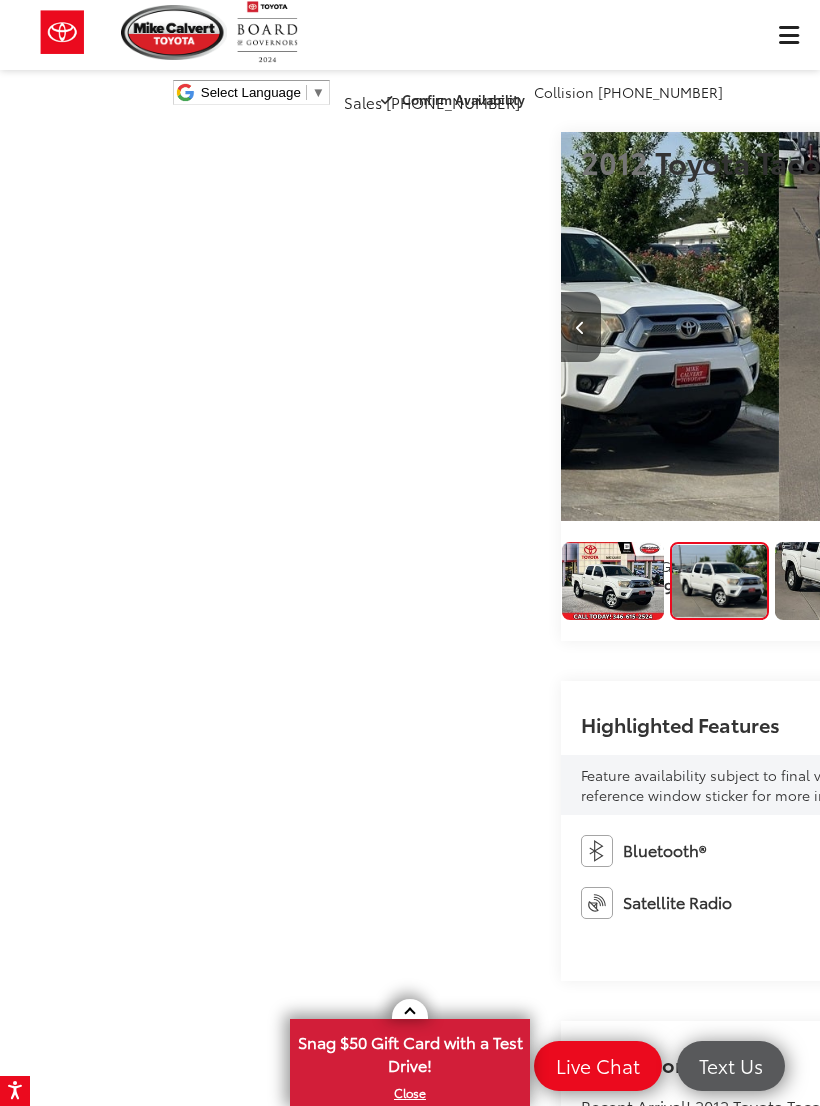 click at bounding box center [1060, 327] 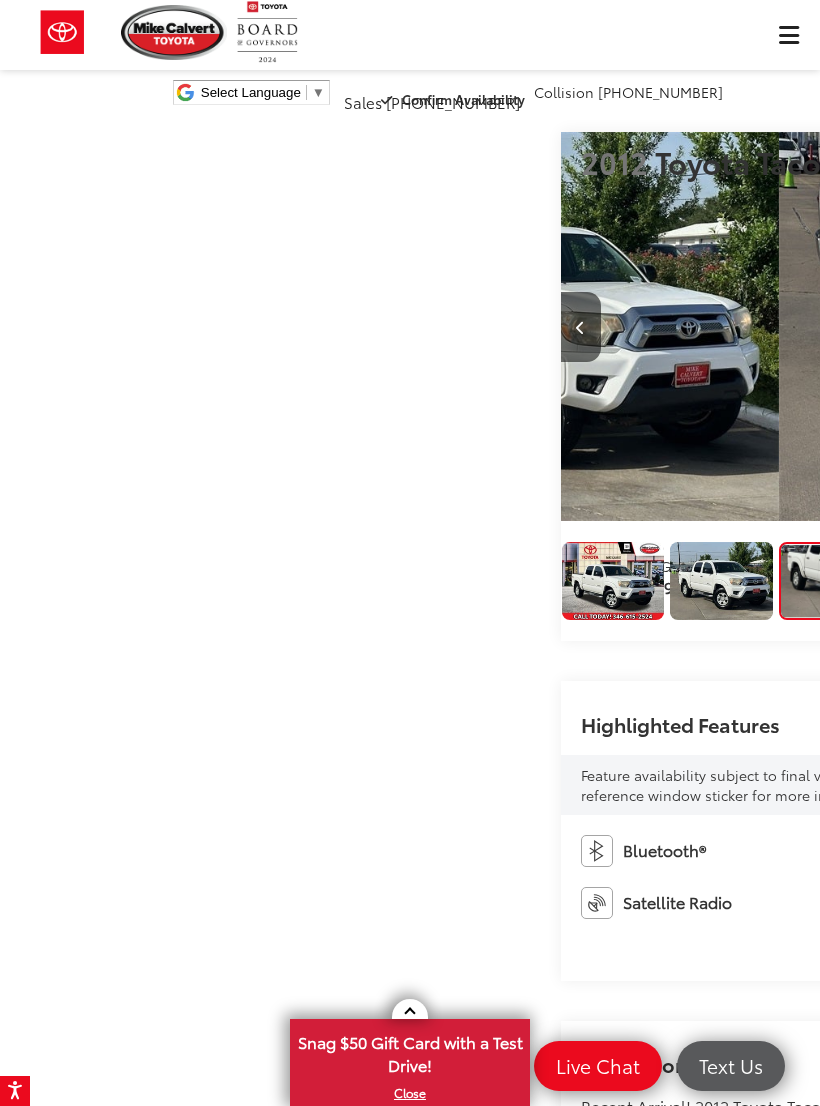 scroll, scrollTop: 0, scrollLeft: 1522, axis: horizontal 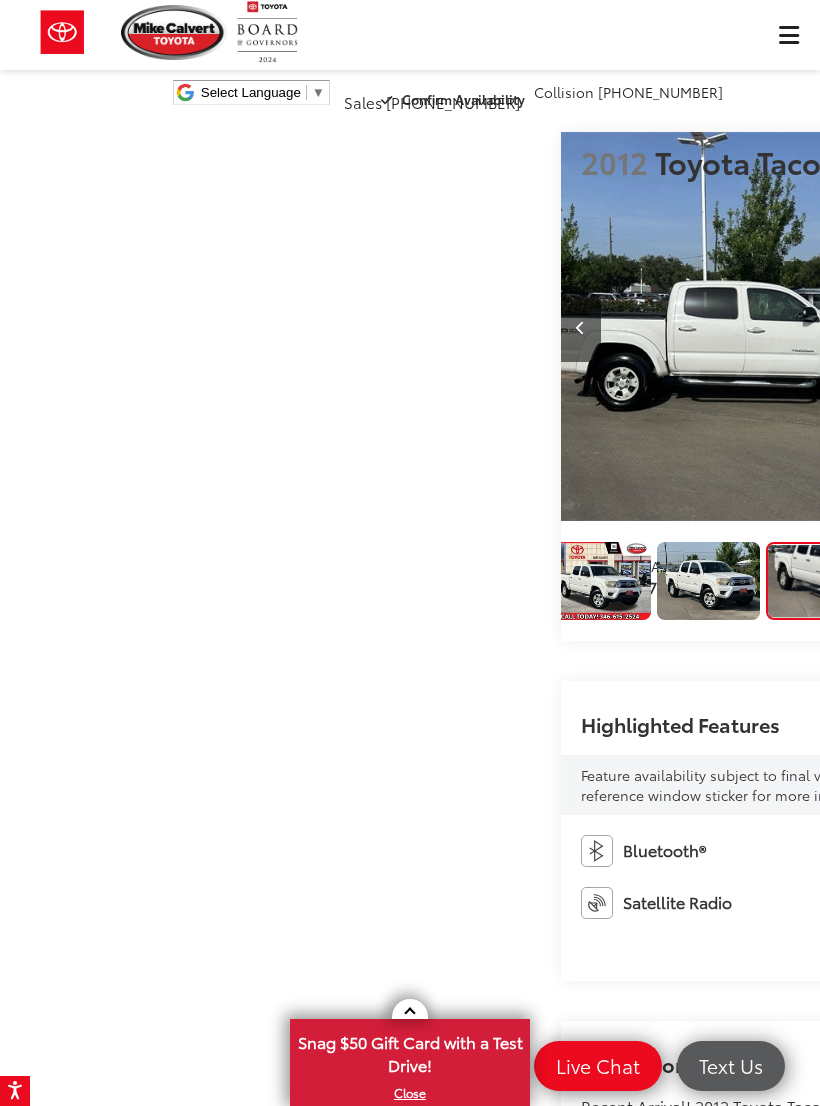 click at bounding box center [1060, 327] 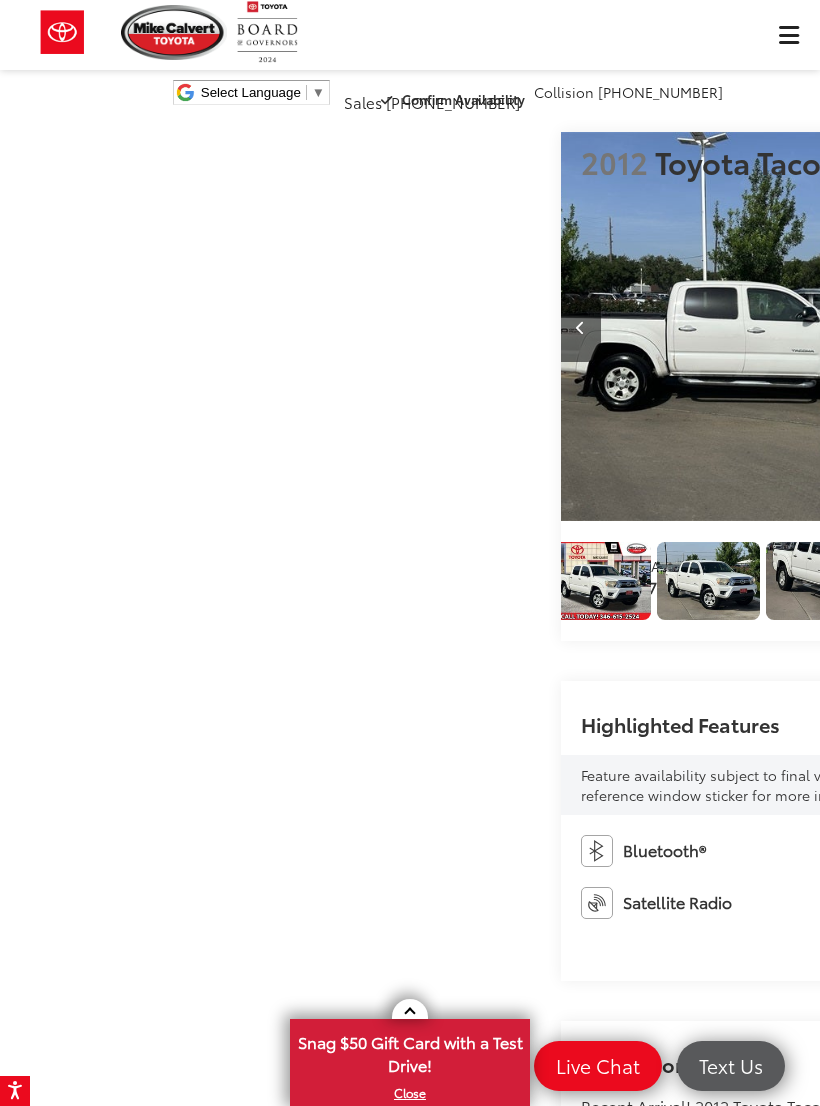 scroll, scrollTop: 0, scrollLeft: 164, axis: horizontal 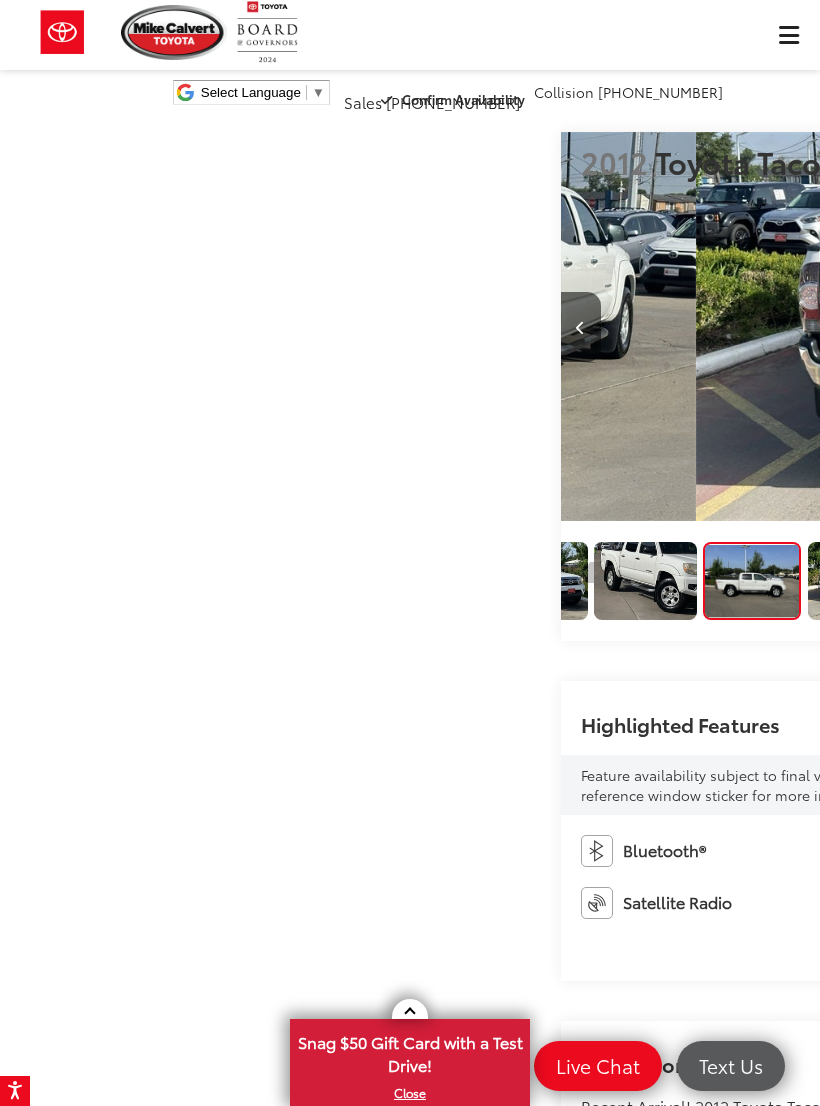 click at bounding box center [1060, 327] 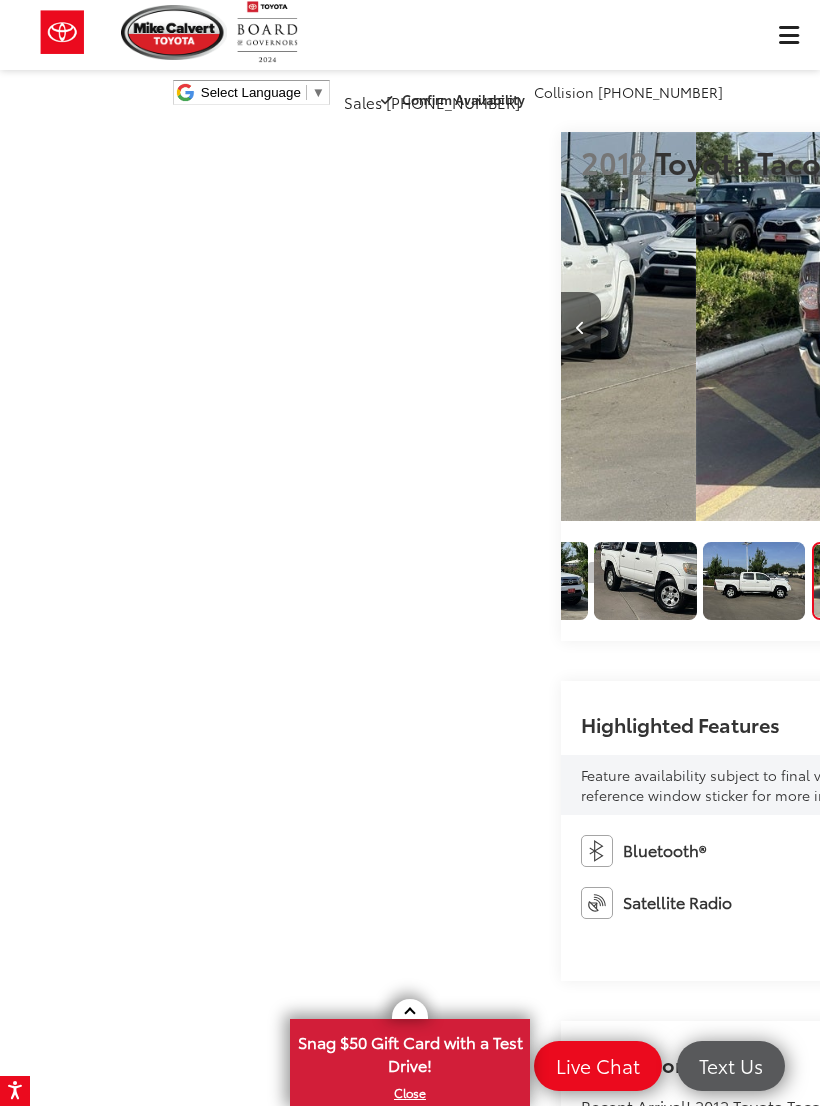 scroll, scrollTop: 0, scrollLeft: 3160, axis: horizontal 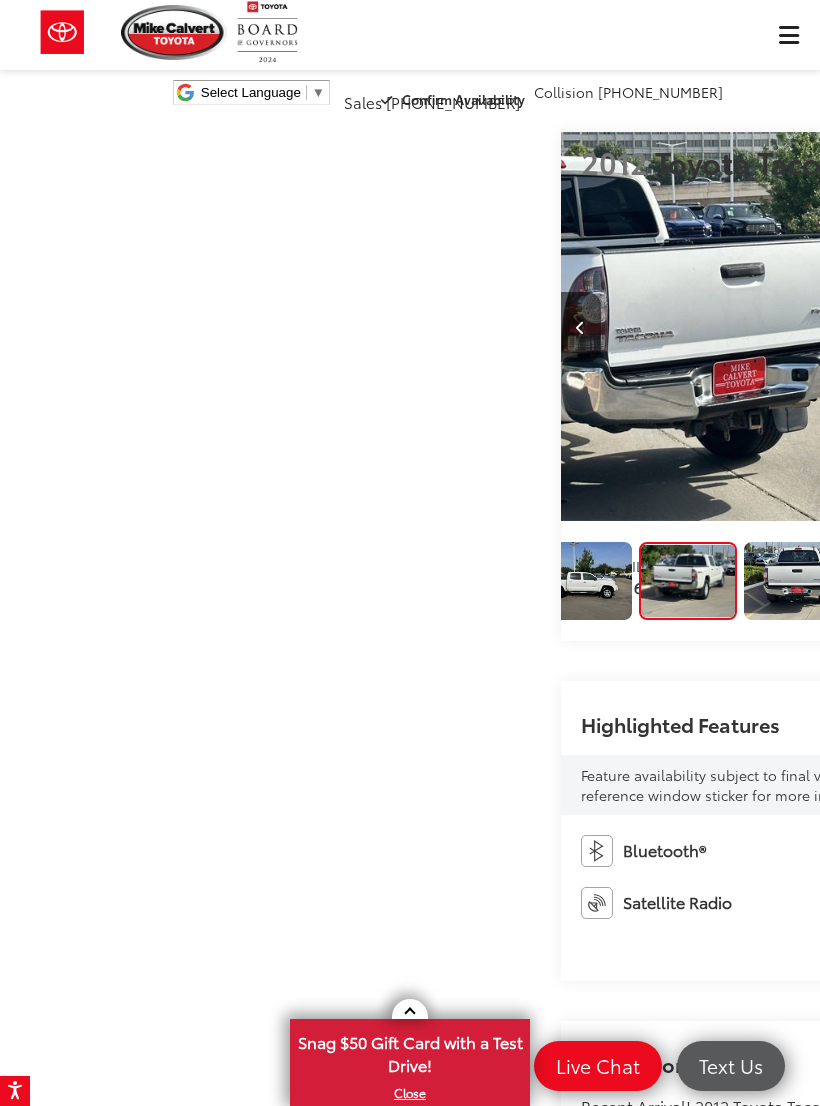 click at bounding box center (1059, 328) 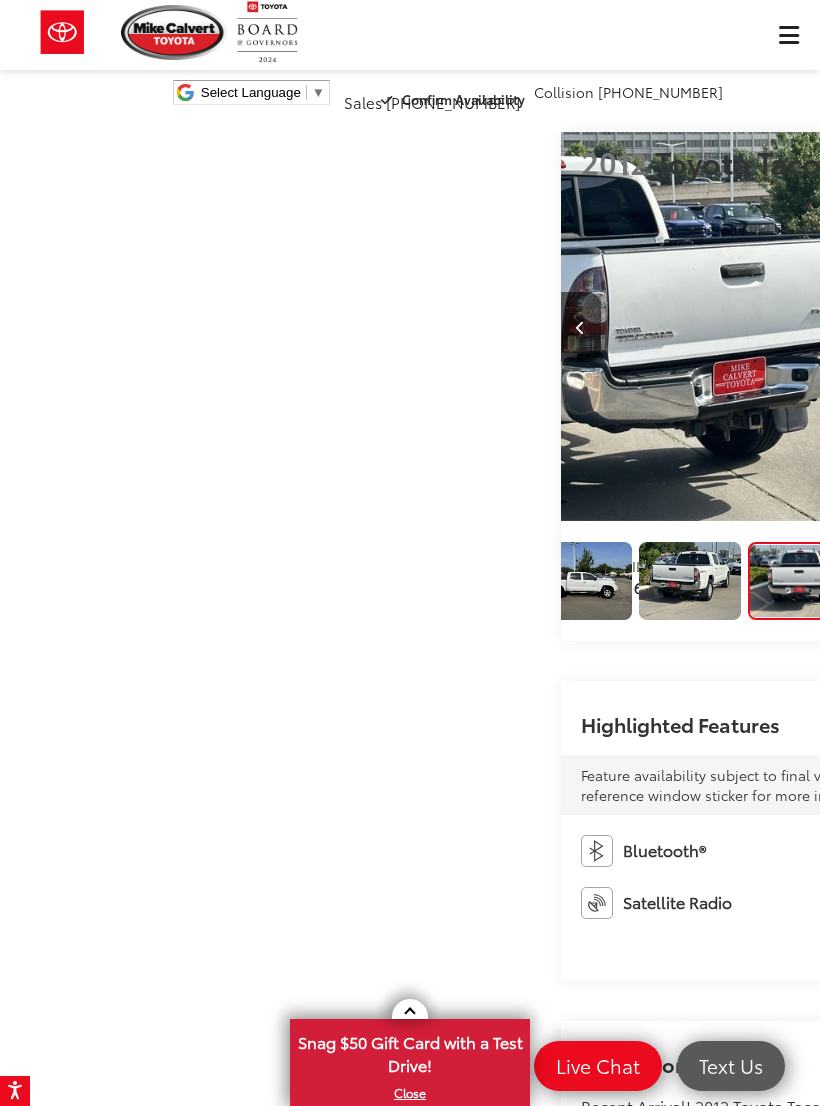 scroll, scrollTop: 0, scrollLeft: 3655, axis: horizontal 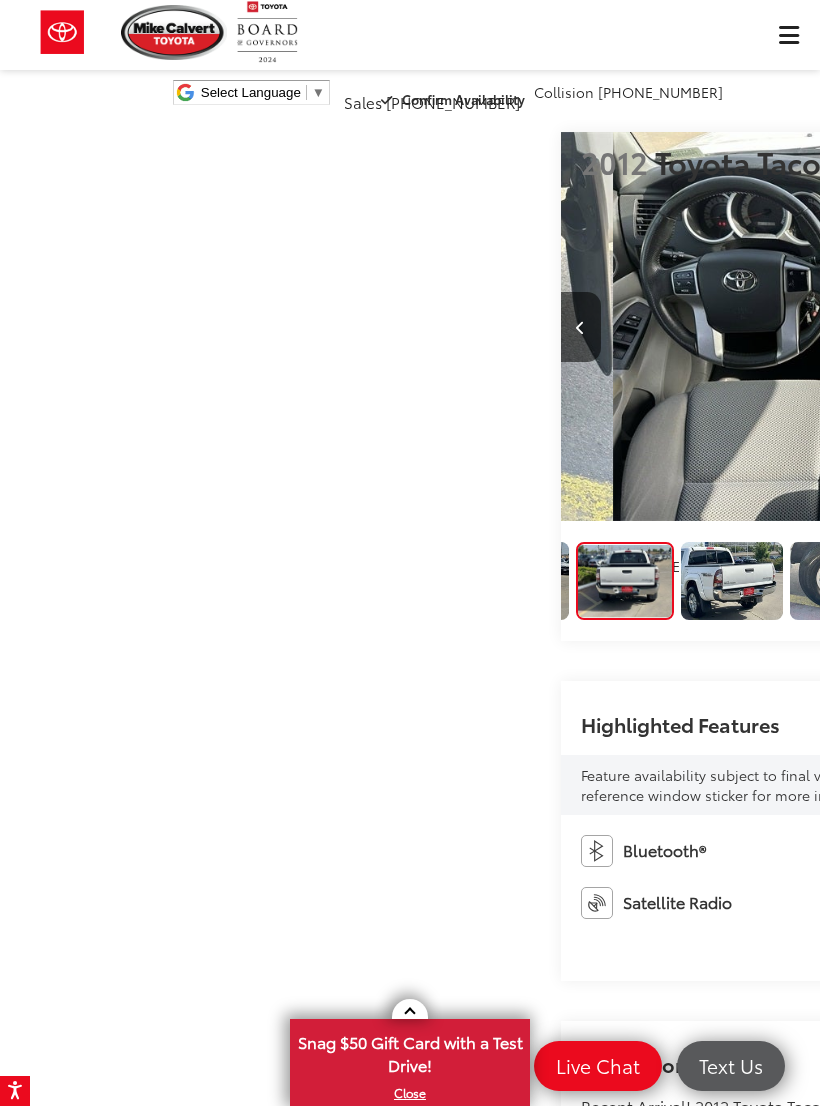 click at bounding box center (1059, 328) 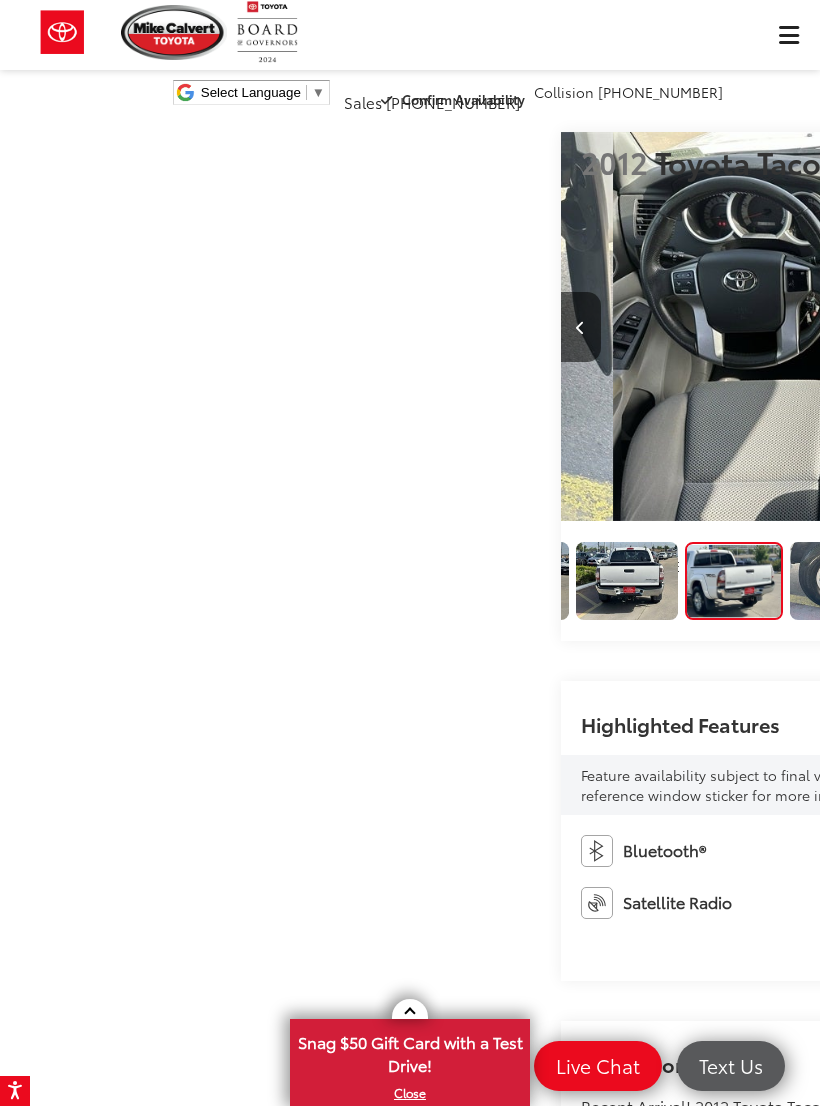 scroll, scrollTop: 0, scrollLeft: 688, axis: horizontal 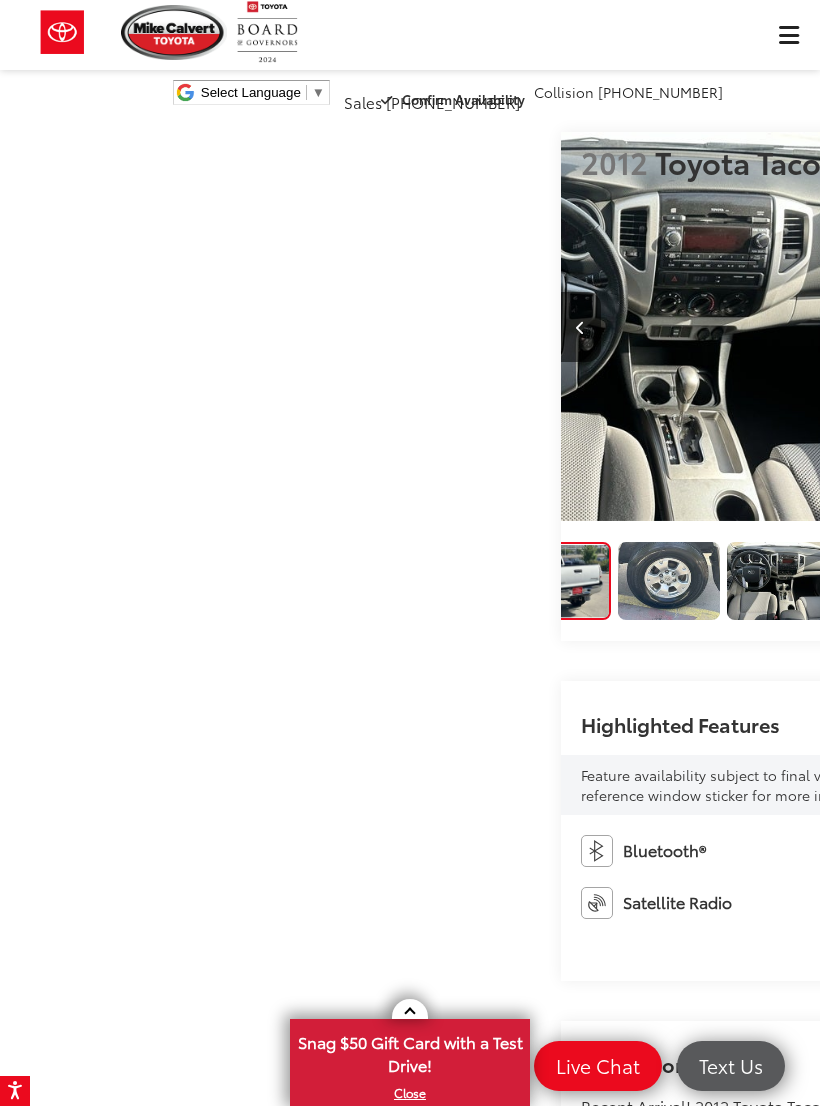 click at bounding box center (1059, 328) 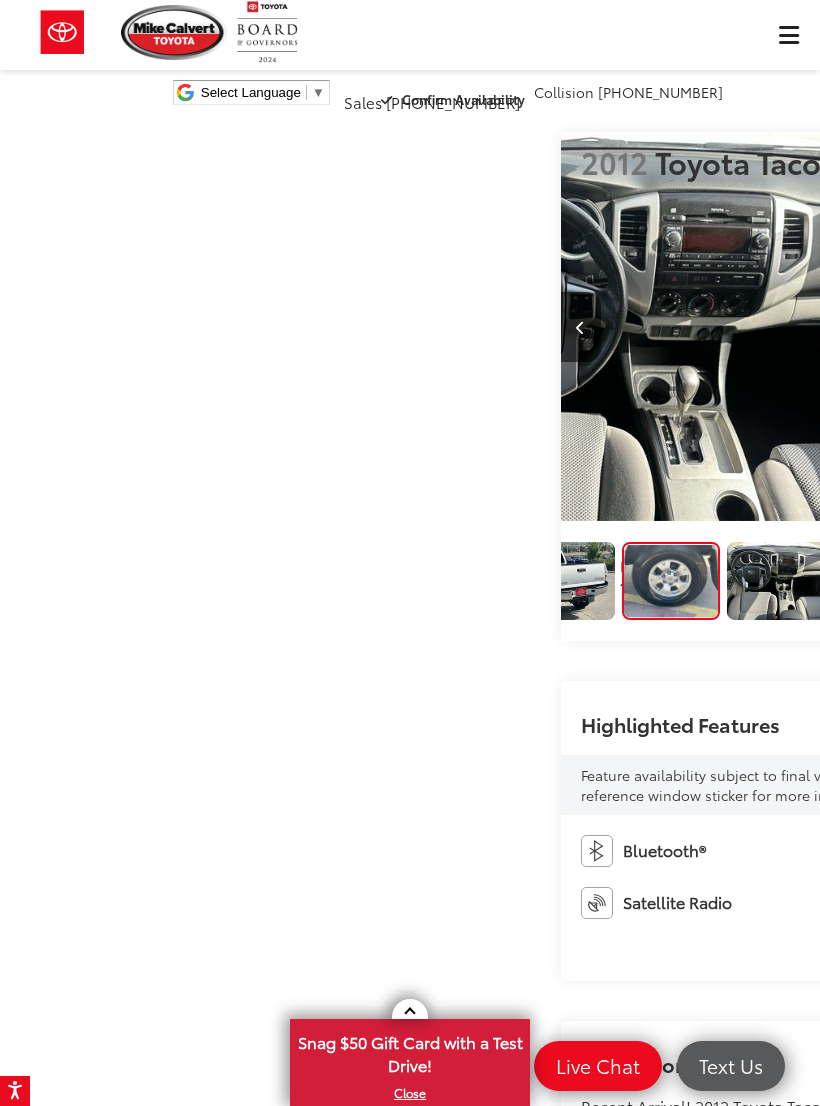 scroll, scrollTop: 0, scrollLeft: 827, axis: horizontal 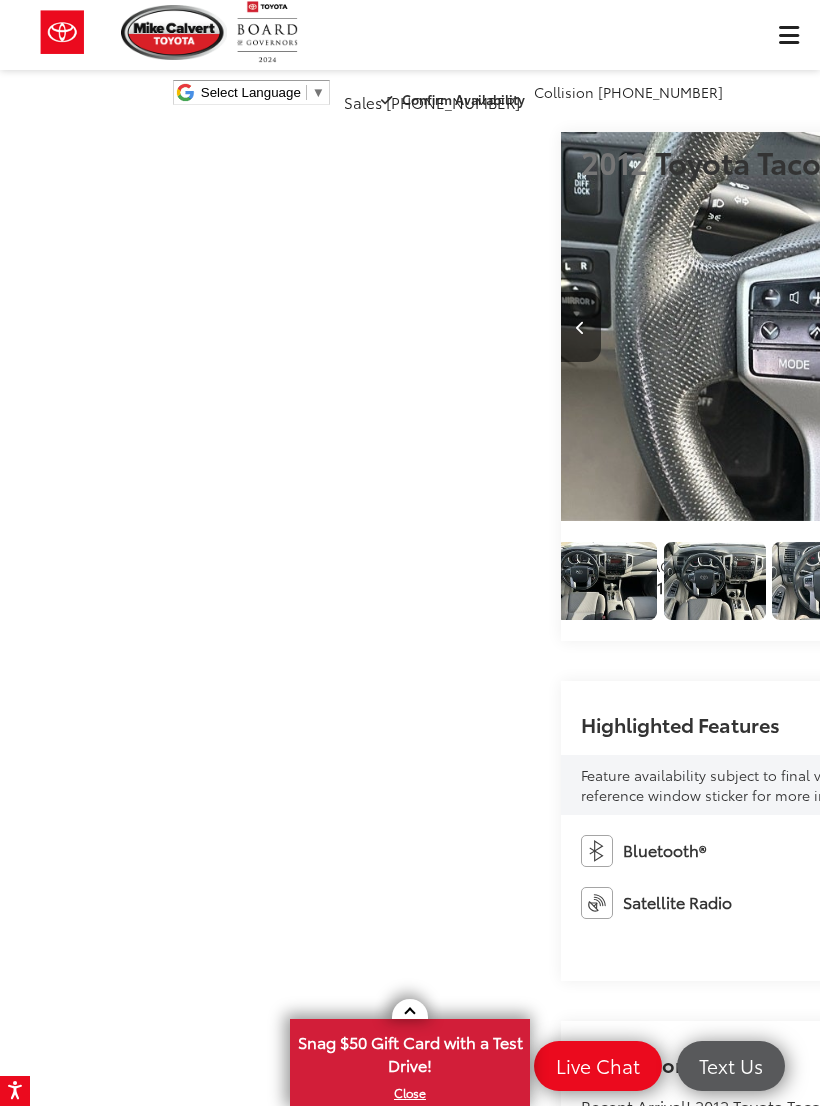 click at bounding box center [1059, 328] 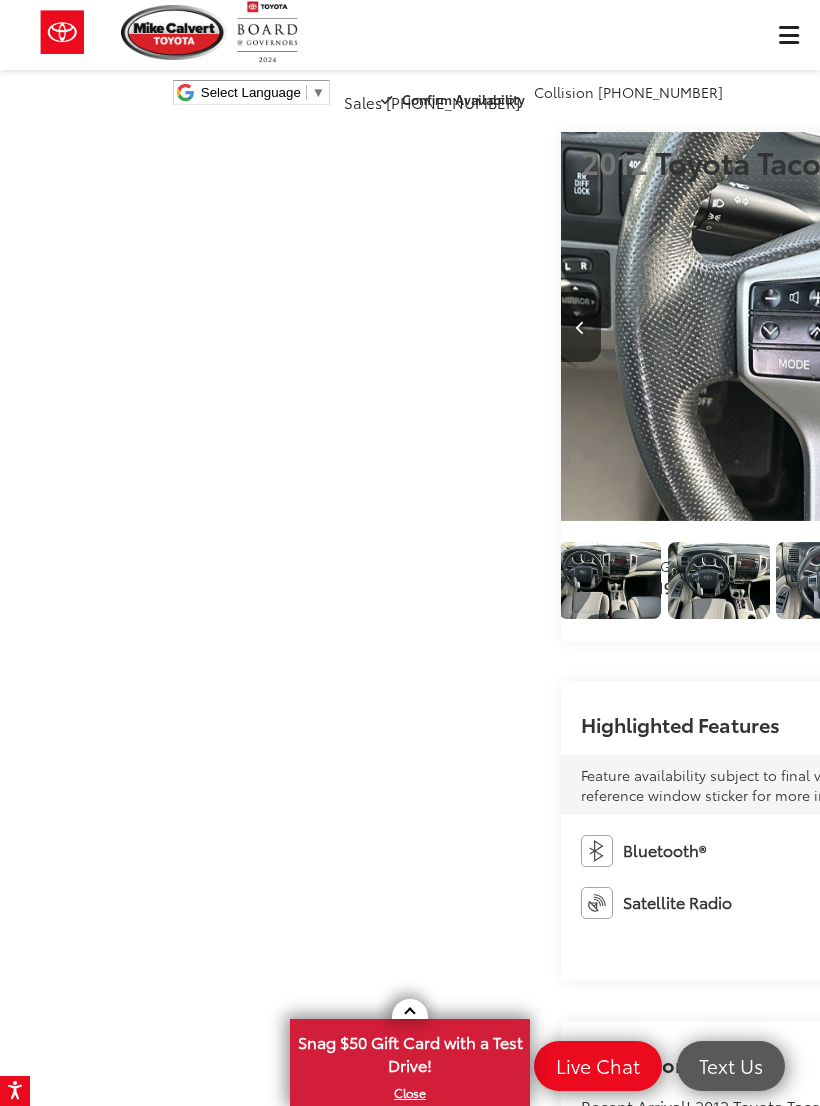 scroll, scrollTop: 0, scrollLeft: 6030, axis: horizontal 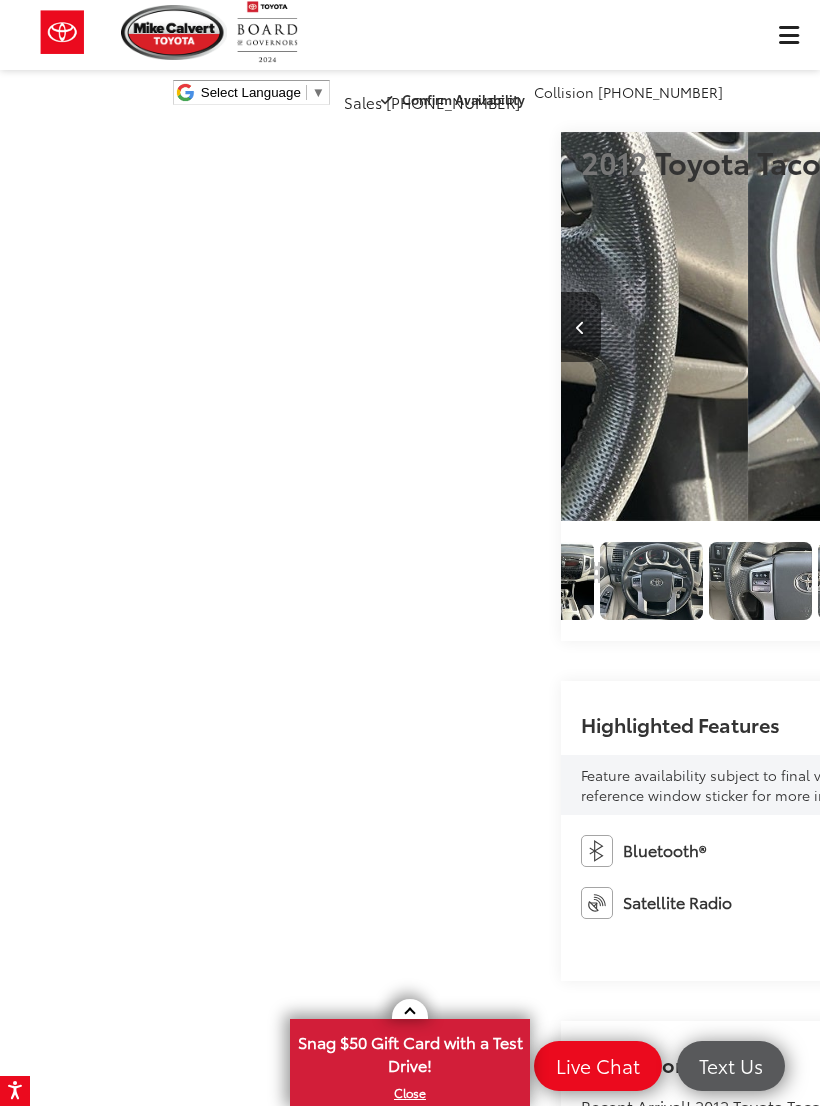 click at bounding box center [1059, 328] 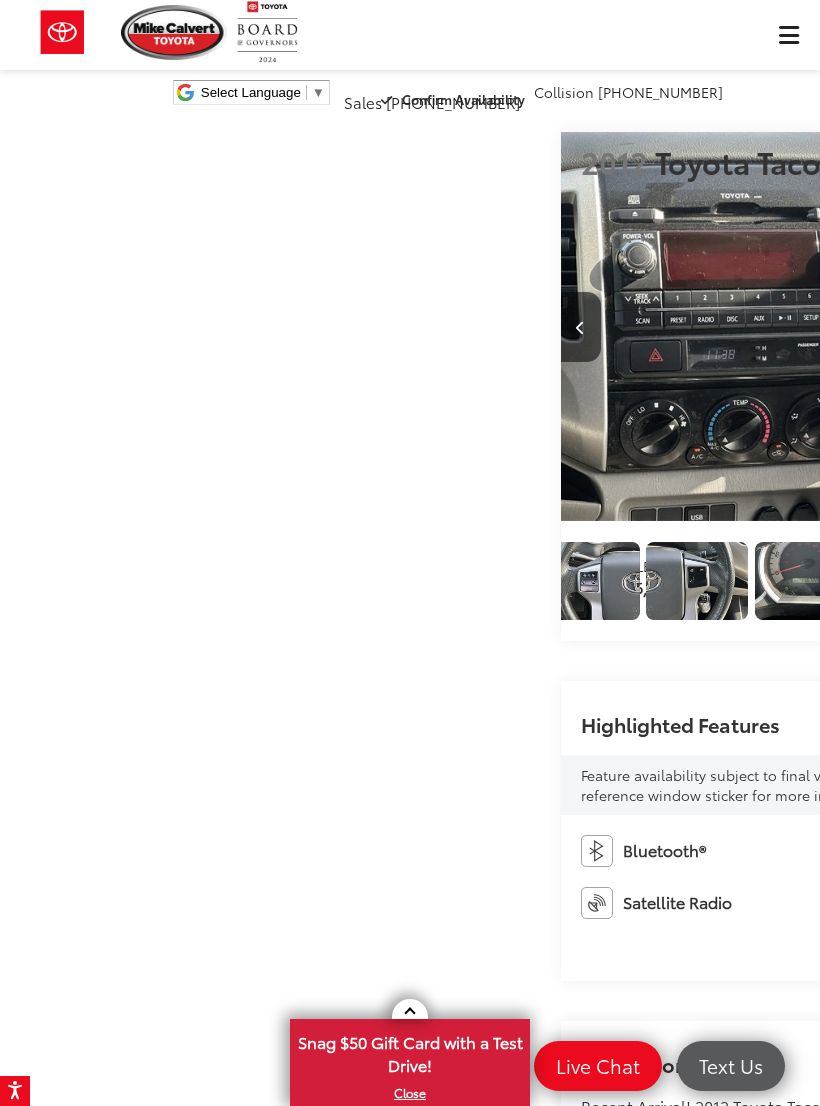 click at bounding box center [1059, 328] 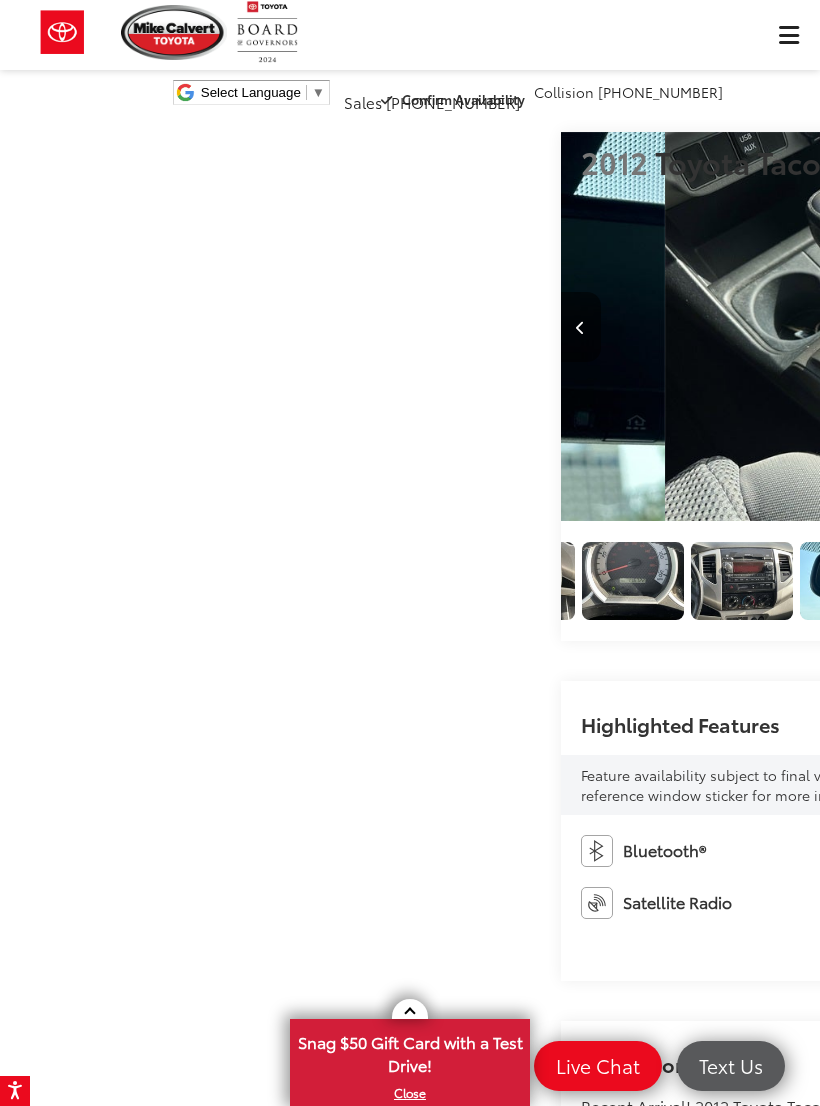 click at bounding box center (1060, 327) 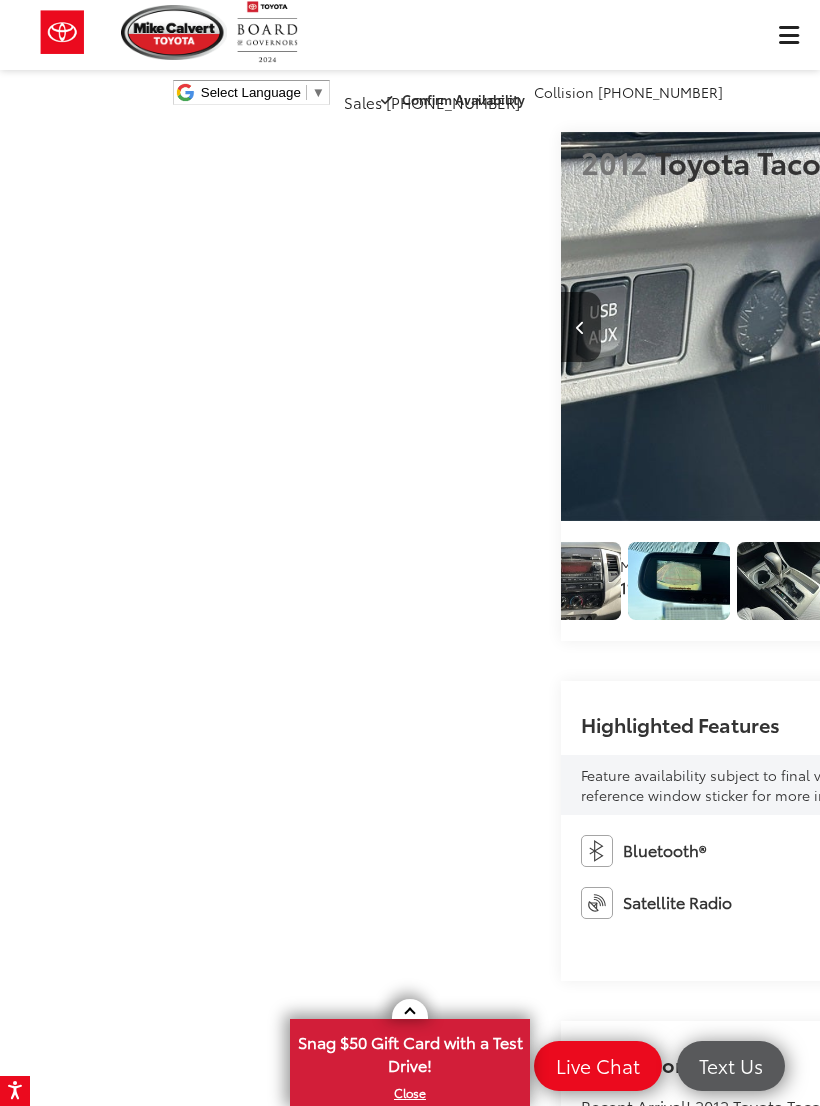 click at bounding box center (1059, 328) 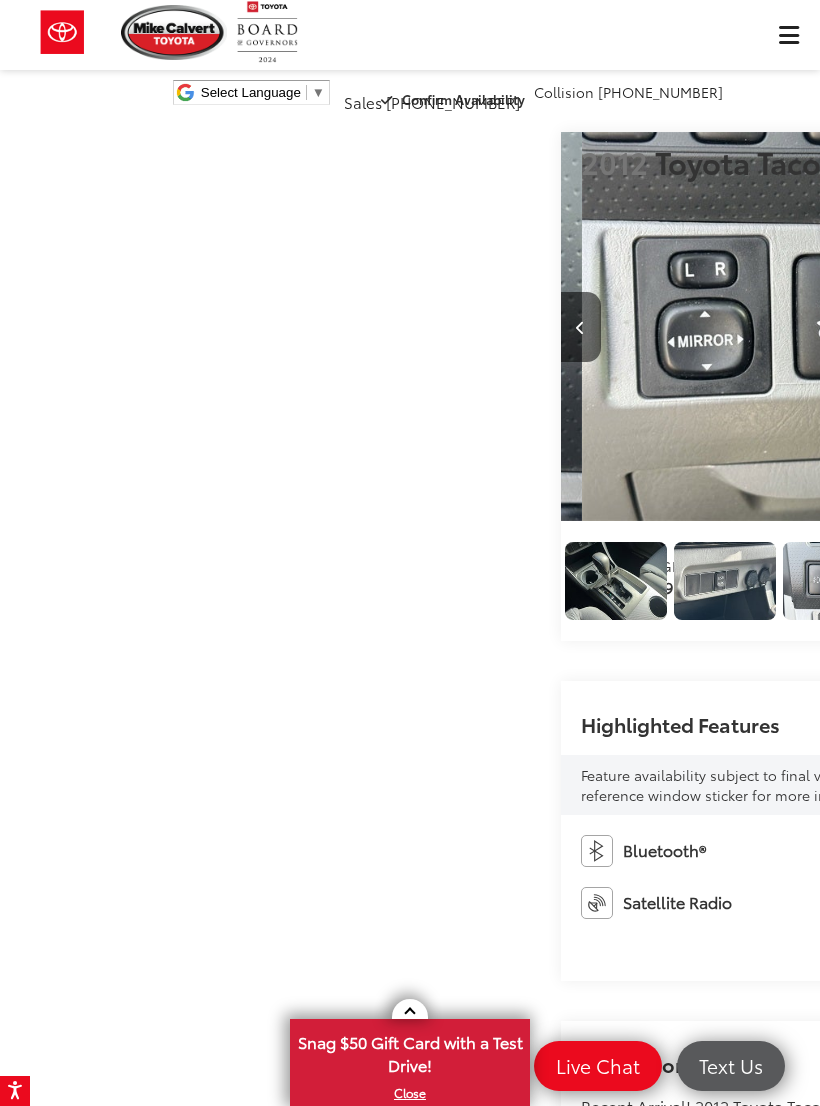 click at bounding box center (1060, 327) 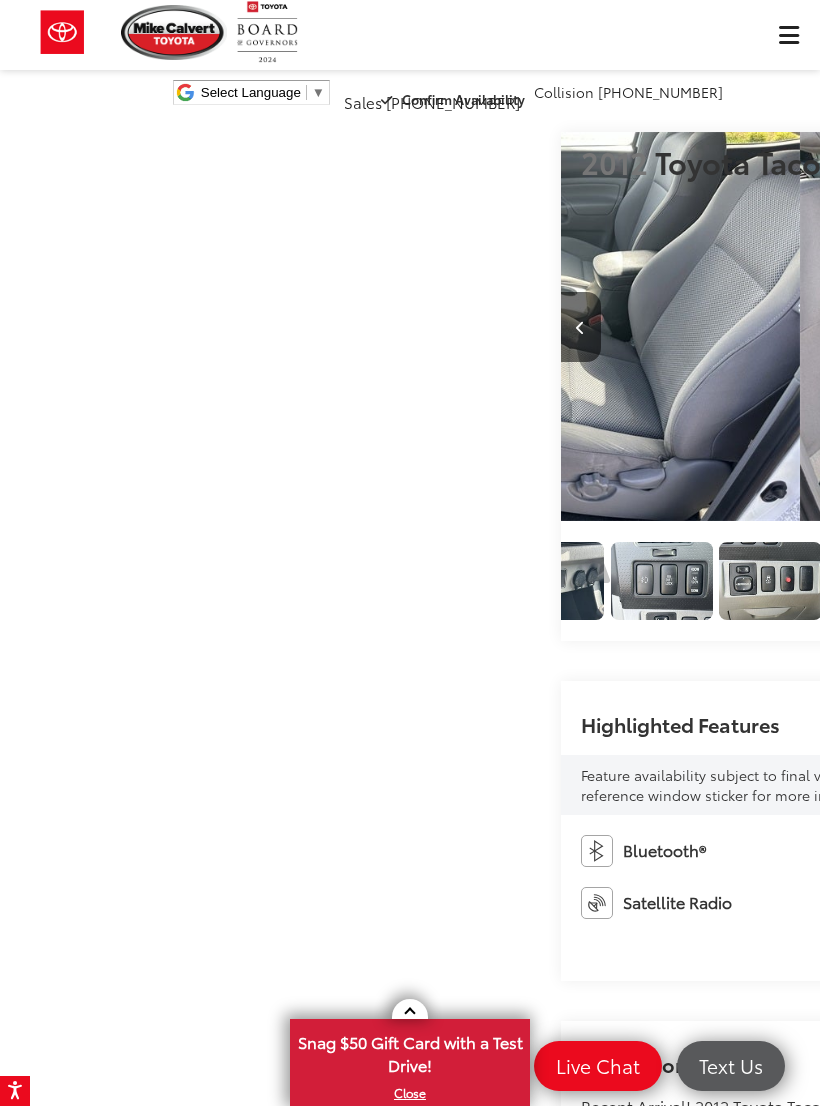 click at bounding box center [1060, 327] 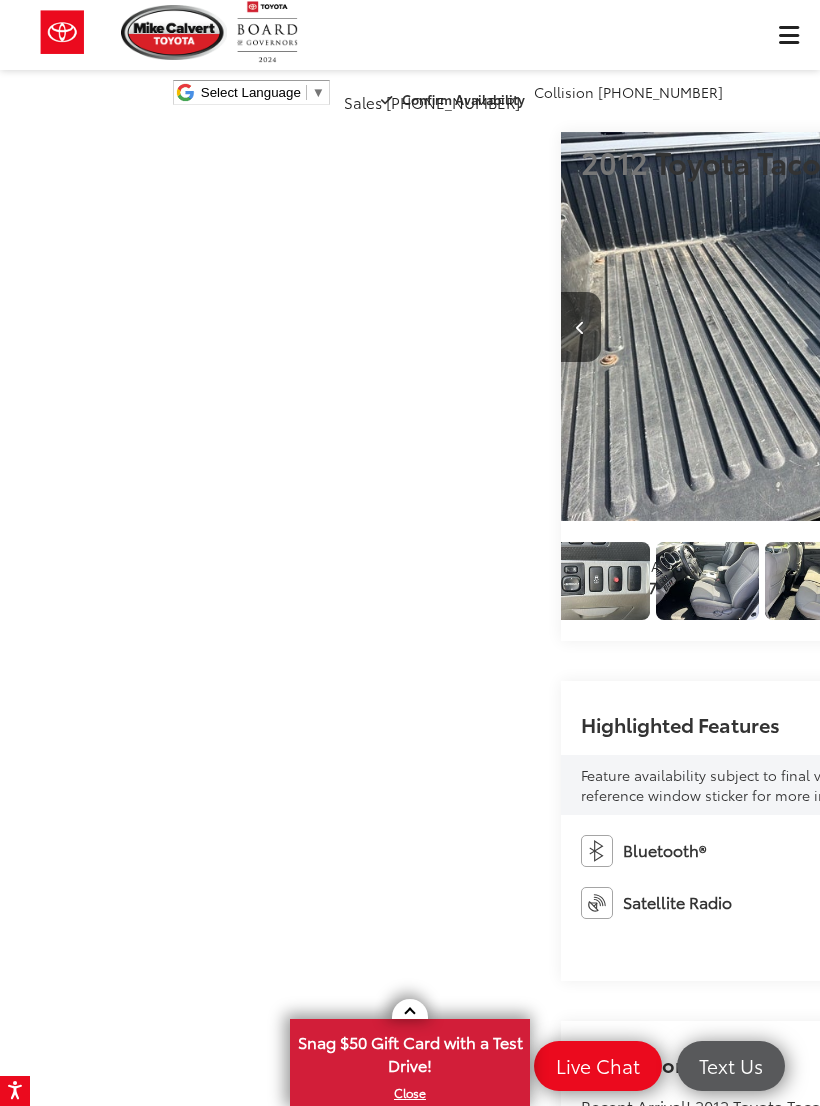 click at bounding box center (1060, 327) 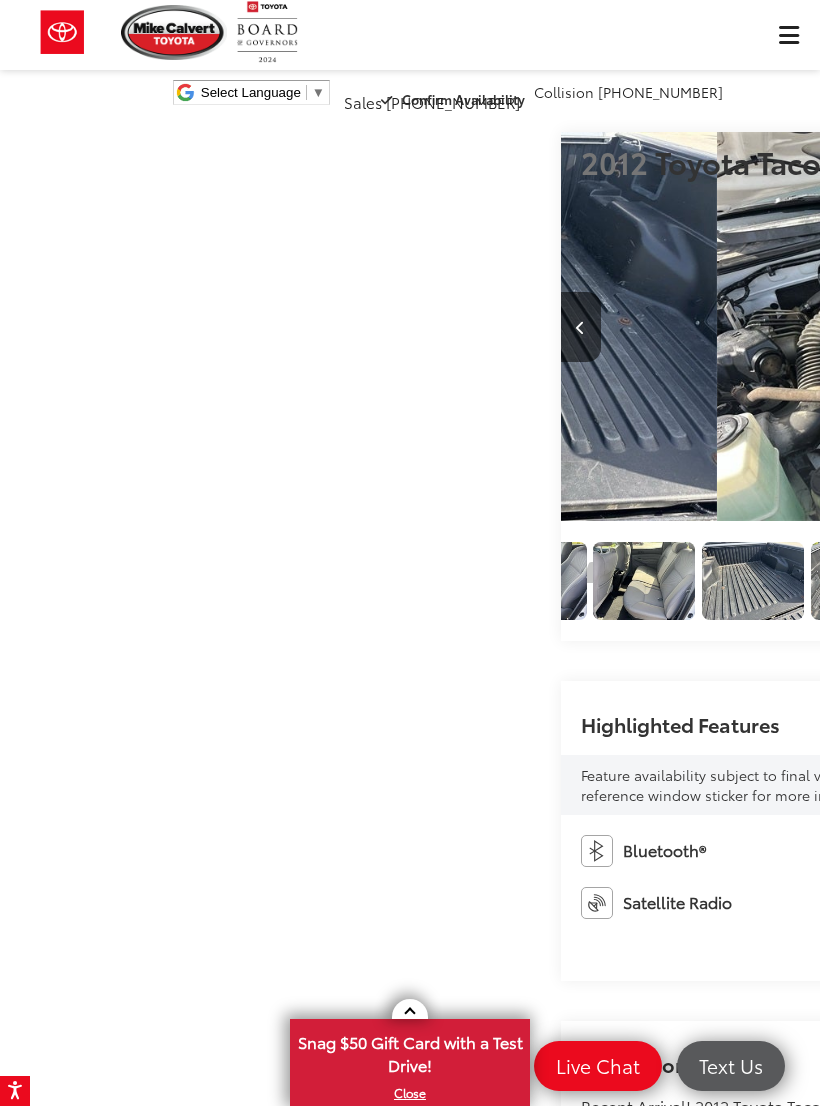 click at bounding box center (1060, 327) 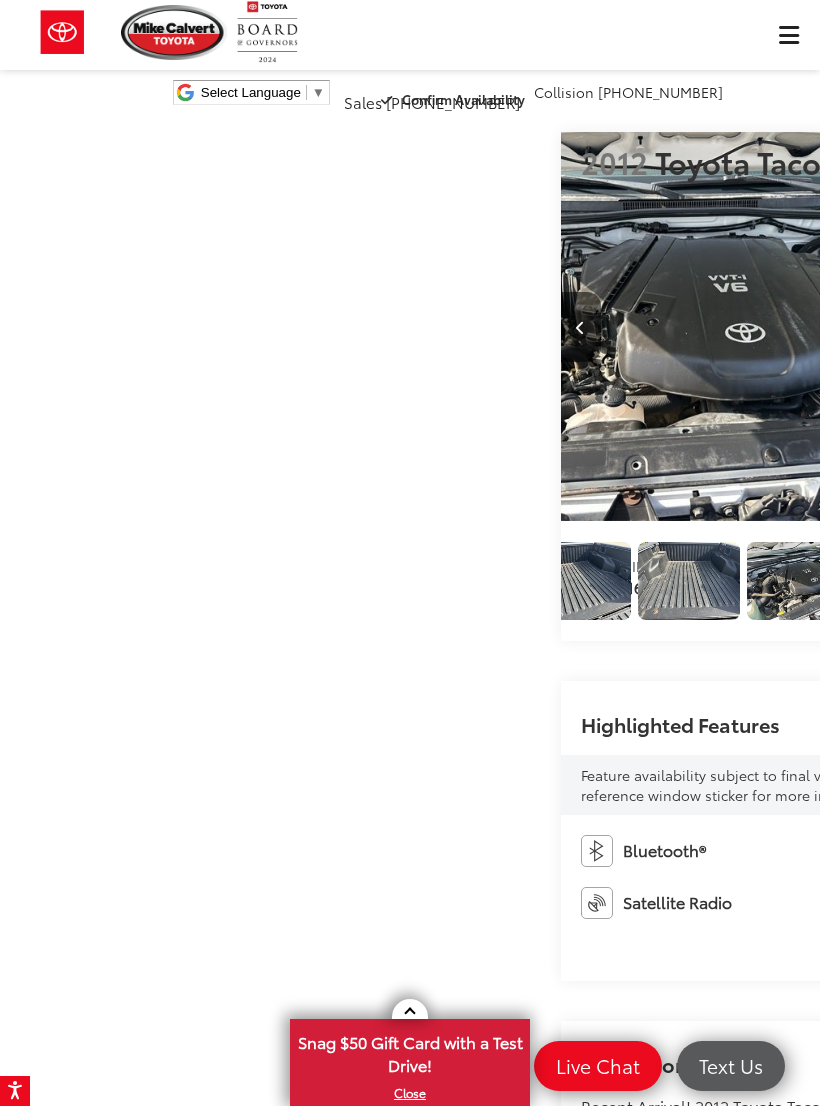 click at bounding box center (1060, 327) 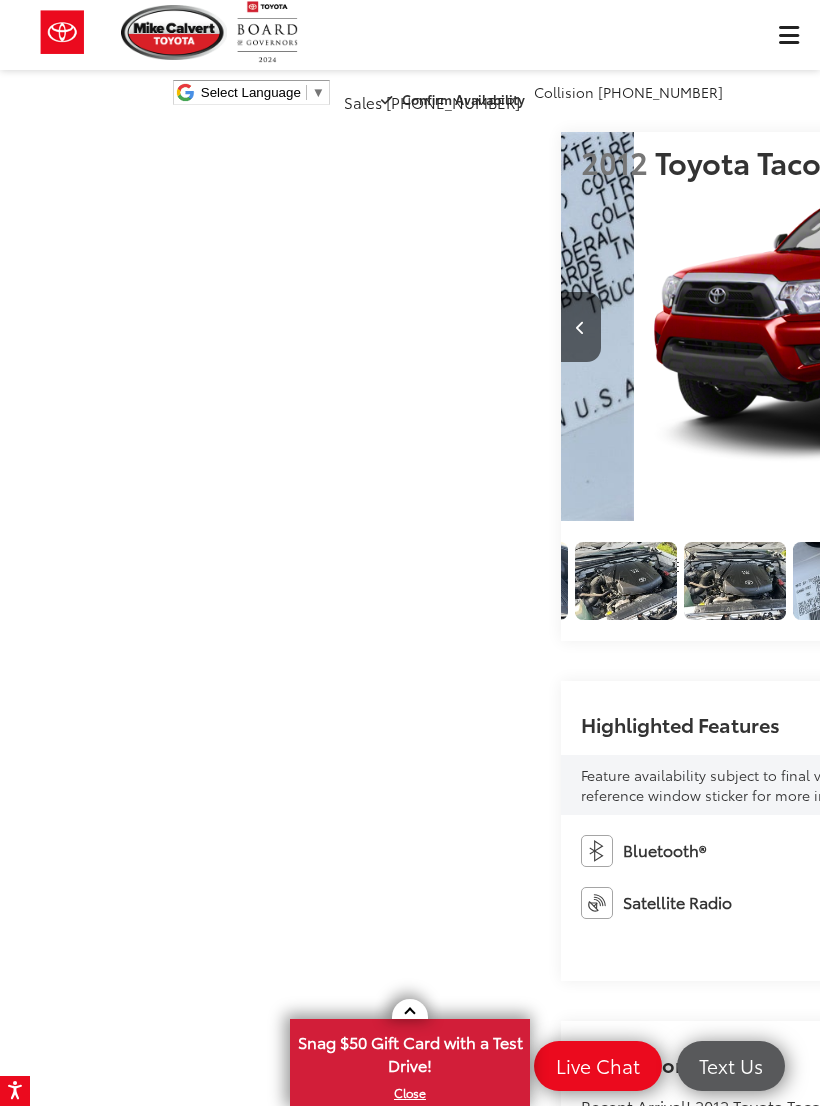 click at bounding box center (1060, 327) 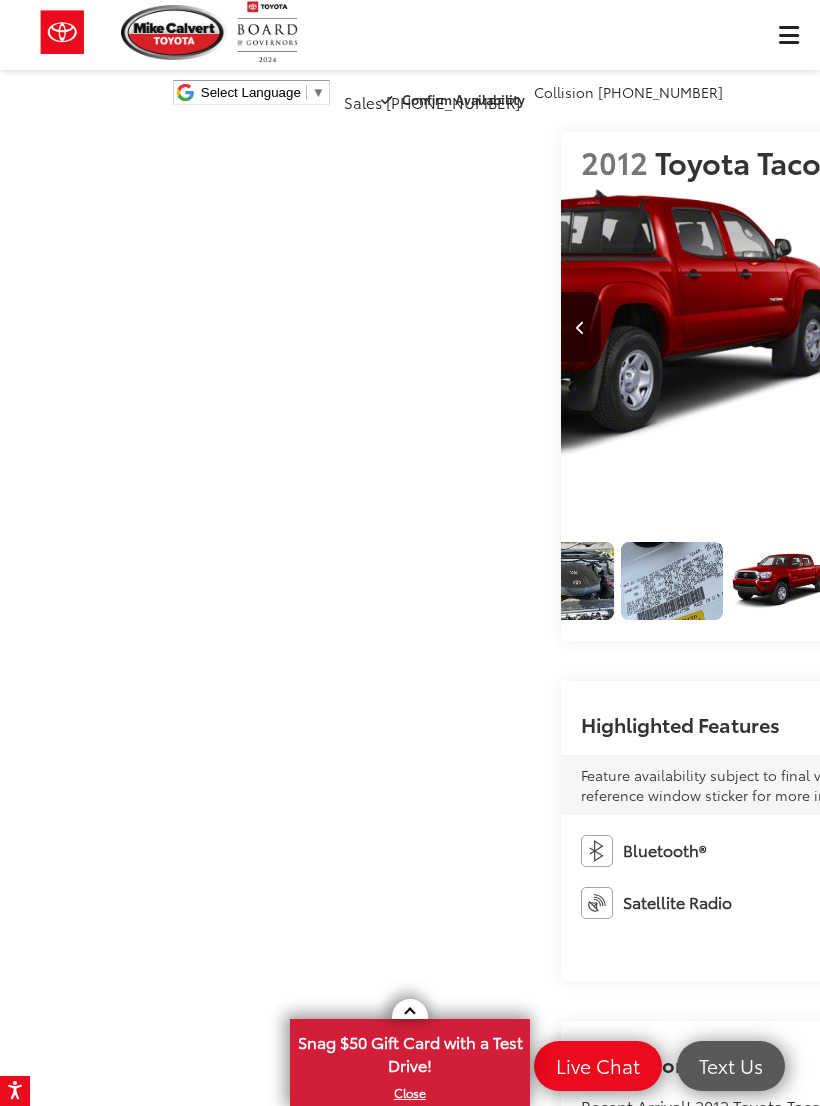 click at bounding box center [1060, 327] 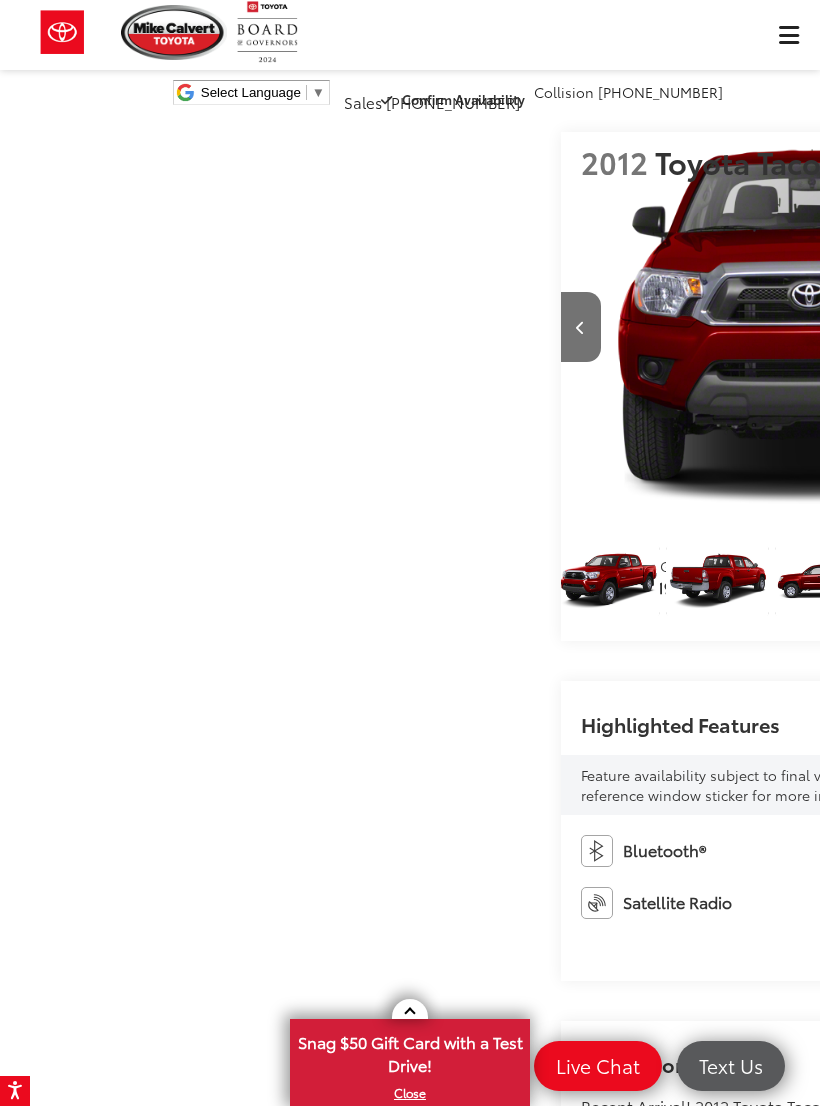 click at bounding box center (1060, 327) 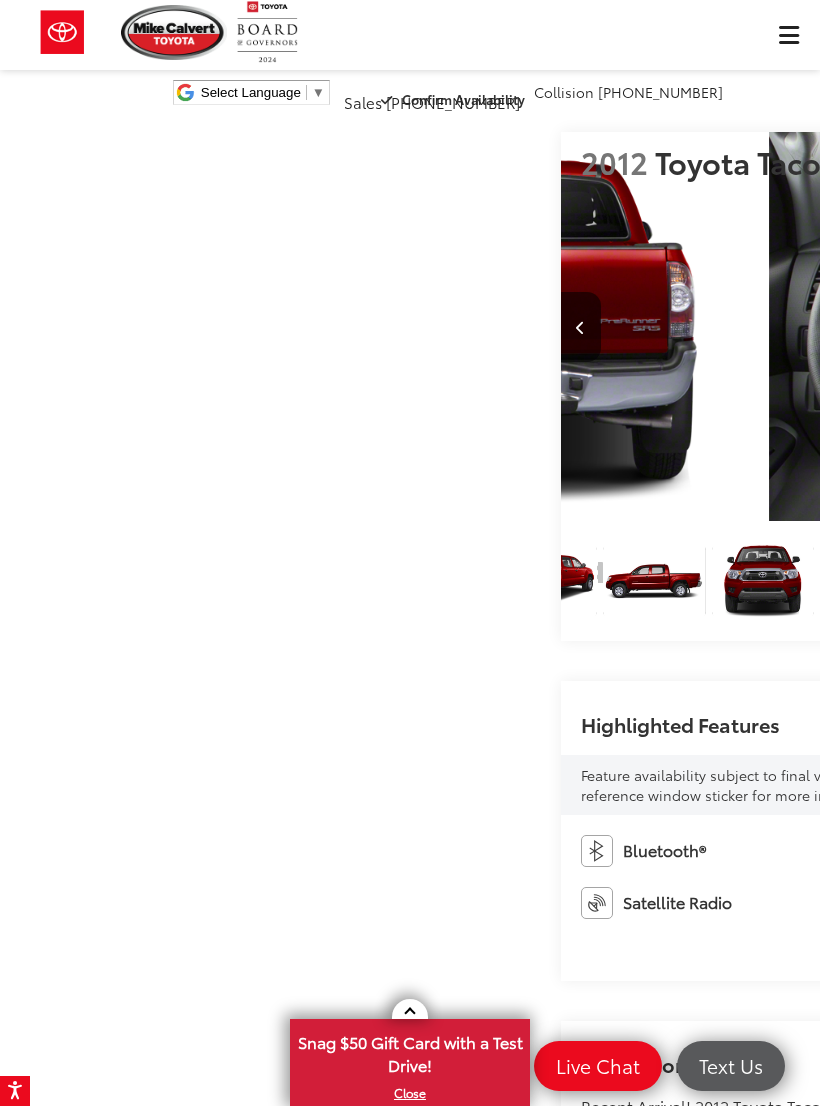 click at bounding box center [1060, 327] 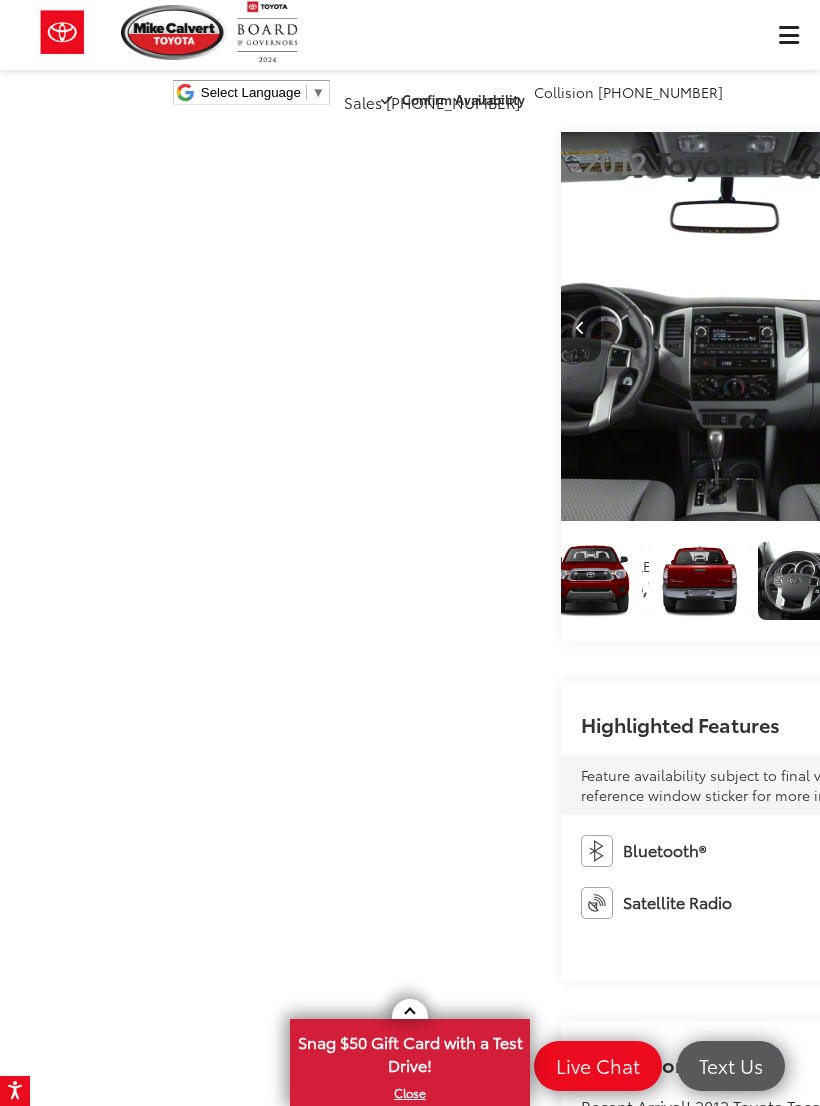 click at bounding box center [1059, 328] 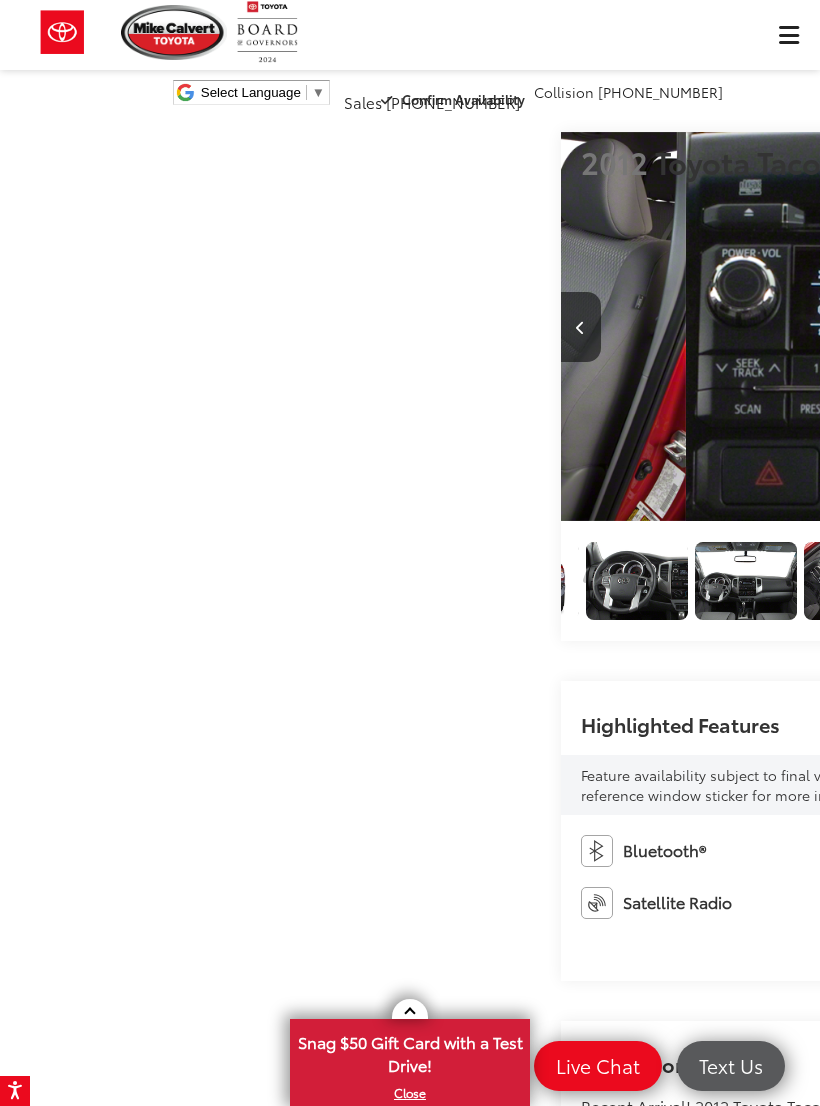 click at bounding box center (1059, 328) 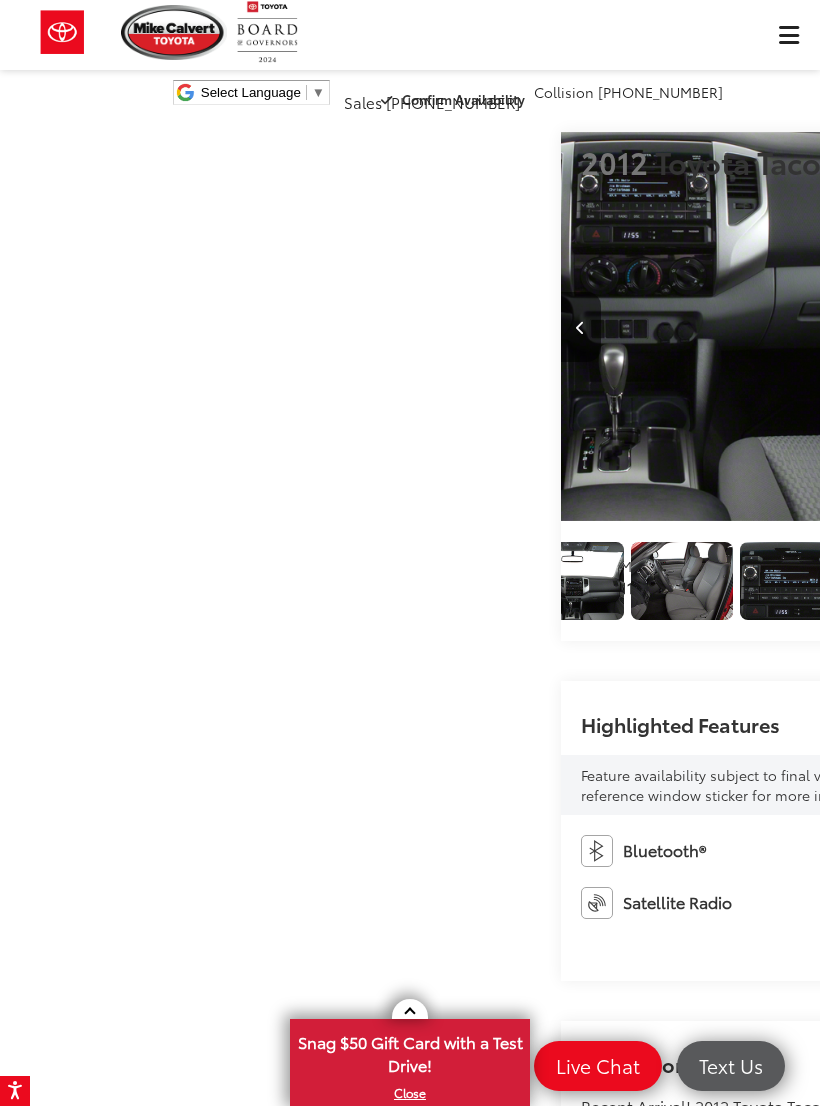 click at bounding box center [1059, 328] 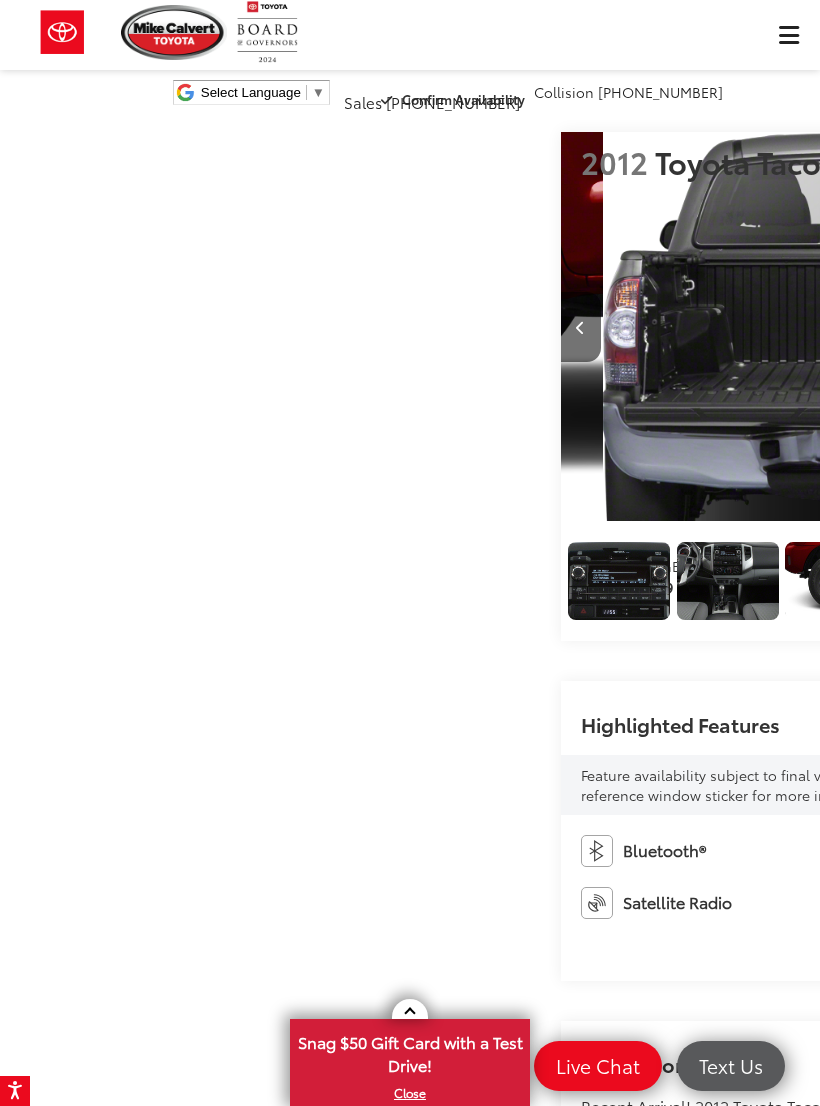 click at bounding box center (1059, 328) 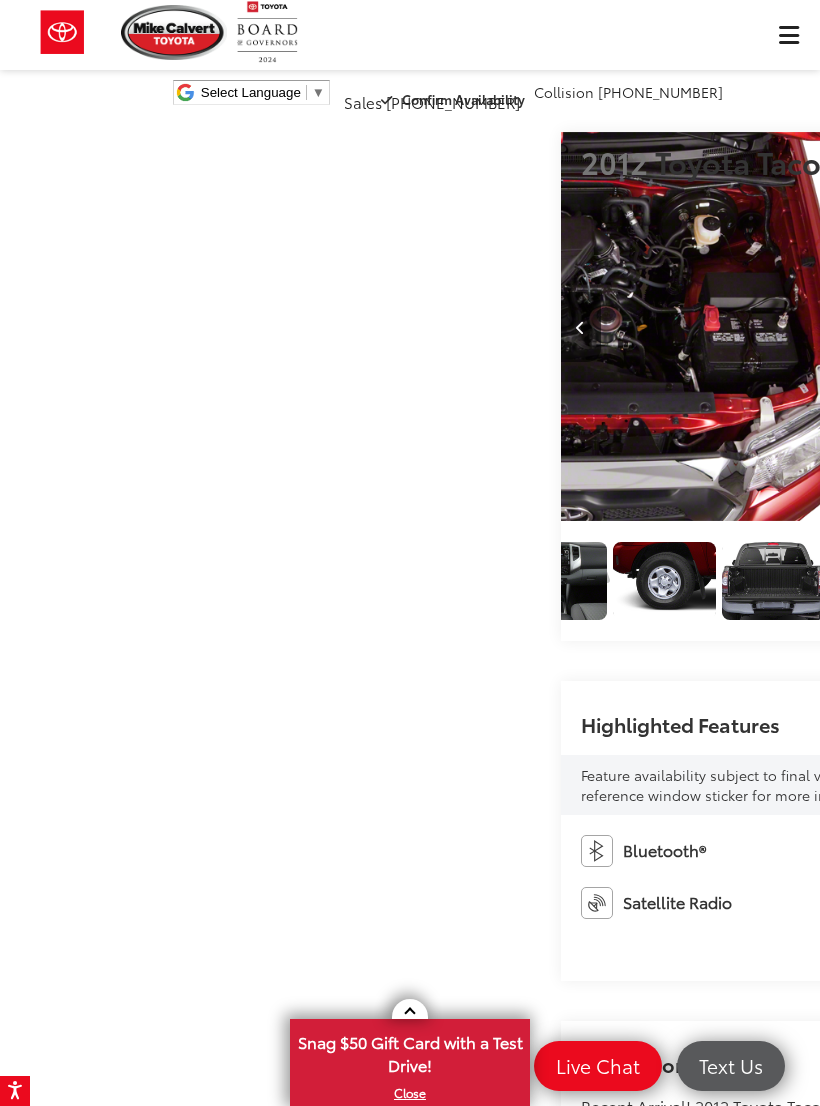 click at bounding box center (1059, 328) 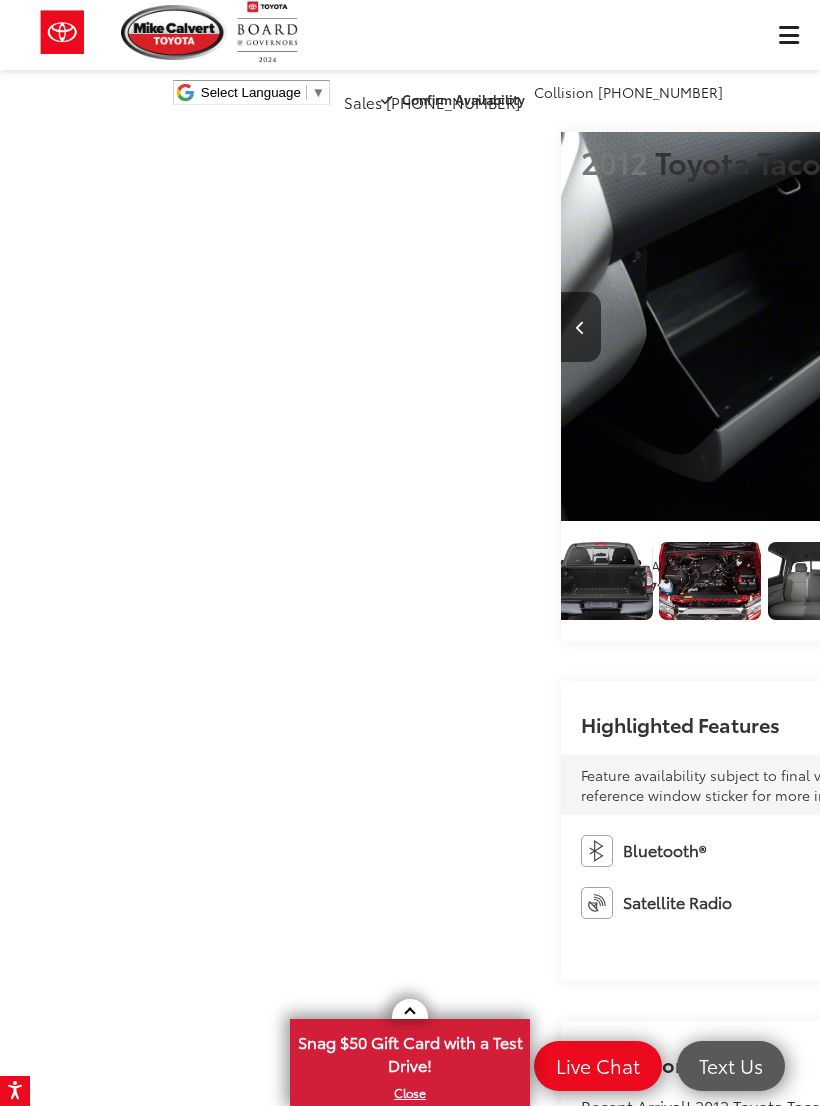 click at bounding box center (1060, 327) 